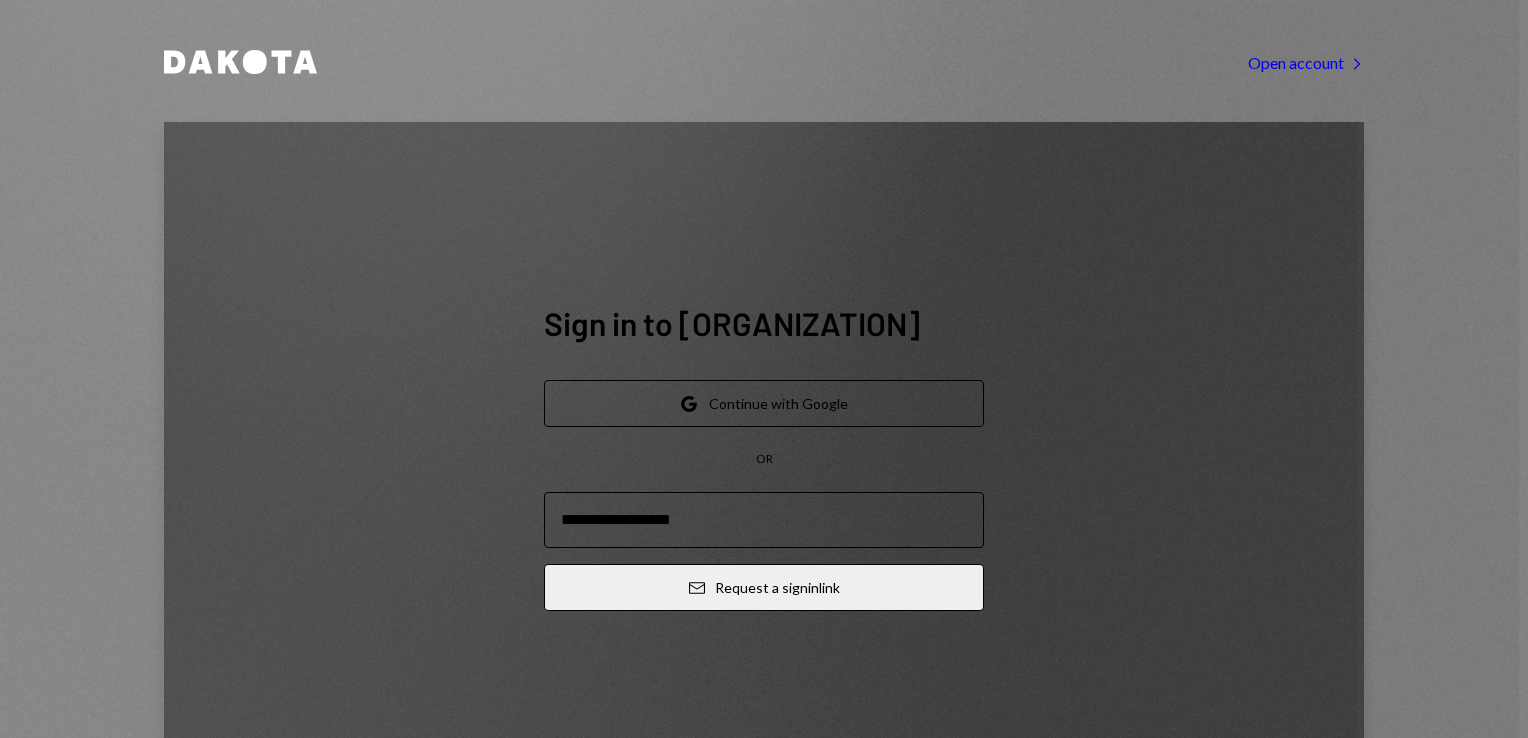 scroll, scrollTop: 0, scrollLeft: 0, axis: both 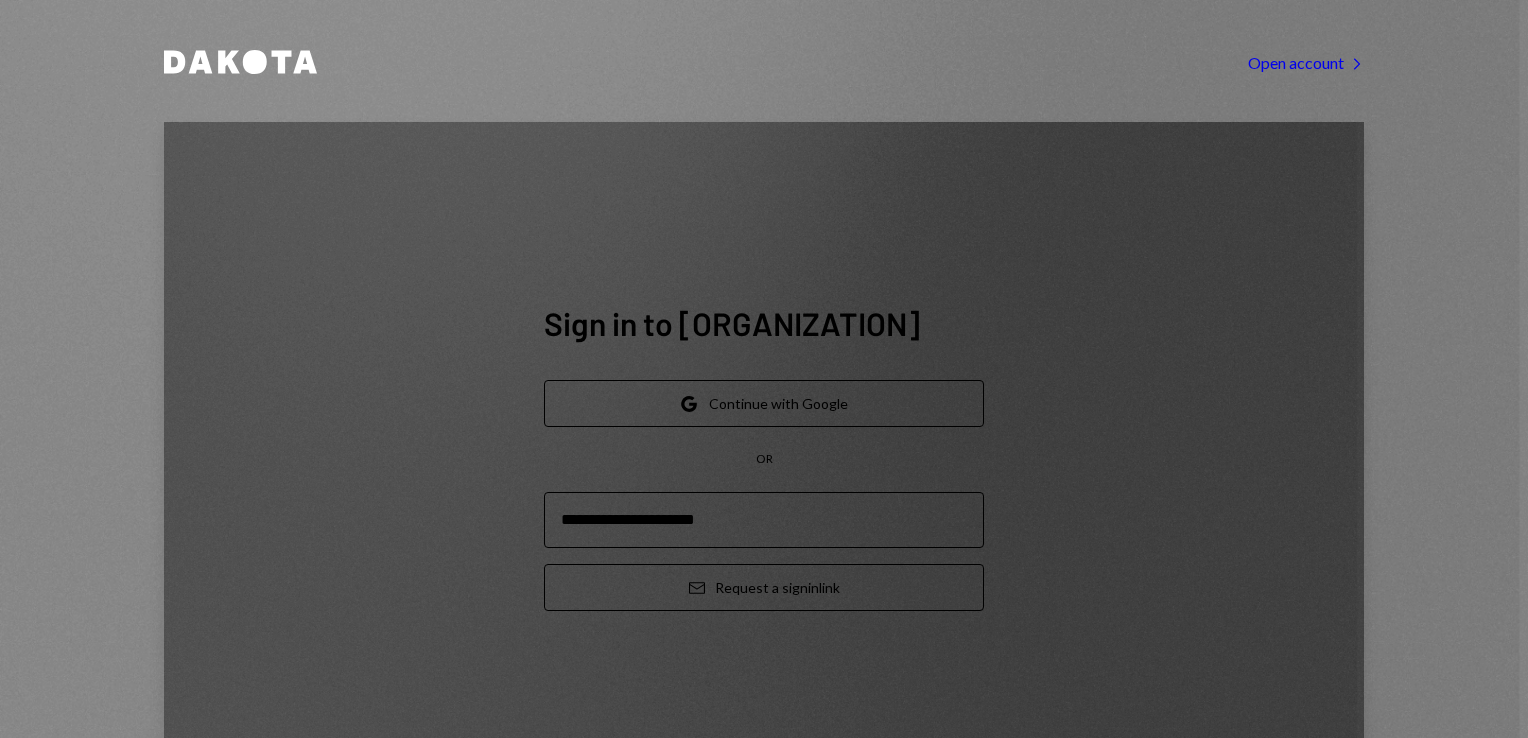 click on "Email Request a sign  in  link" at bounding box center [764, 587] 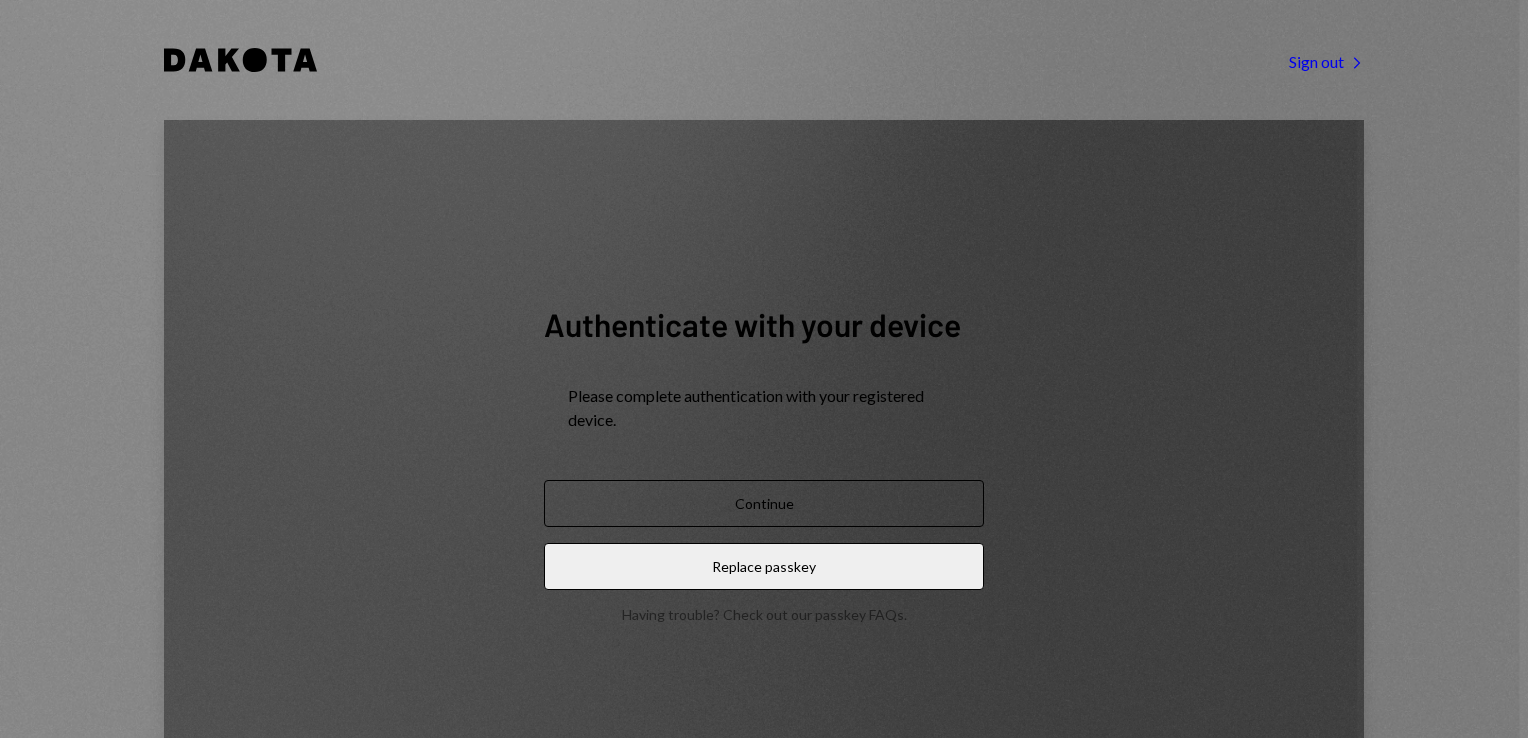 scroll, scrollTop: 0, scrollLeft: 0, axis: both 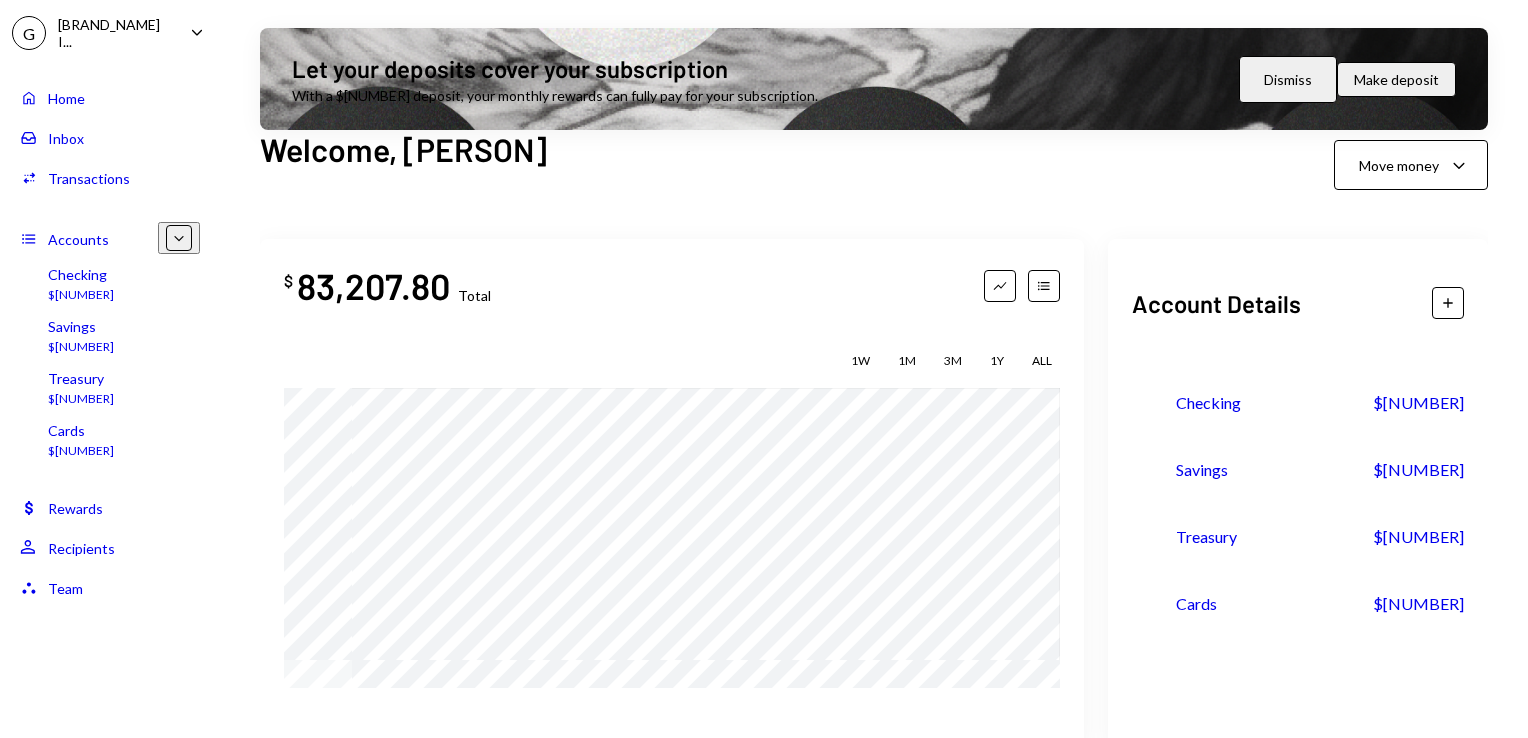 click on "Checking" at bounding box center [81, 274] 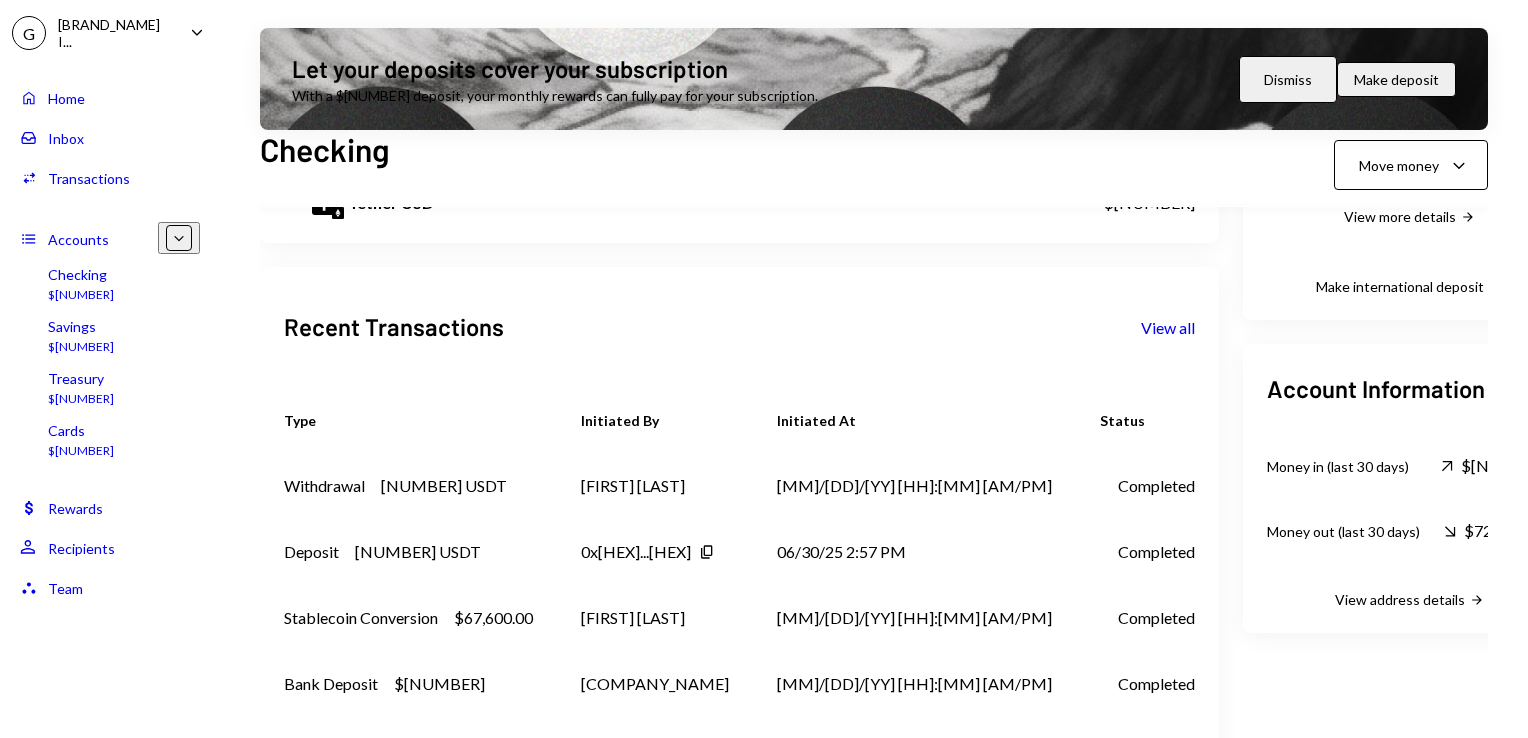 scroll, scrollTop: 431, scrollLeft: 0, axis: vertical 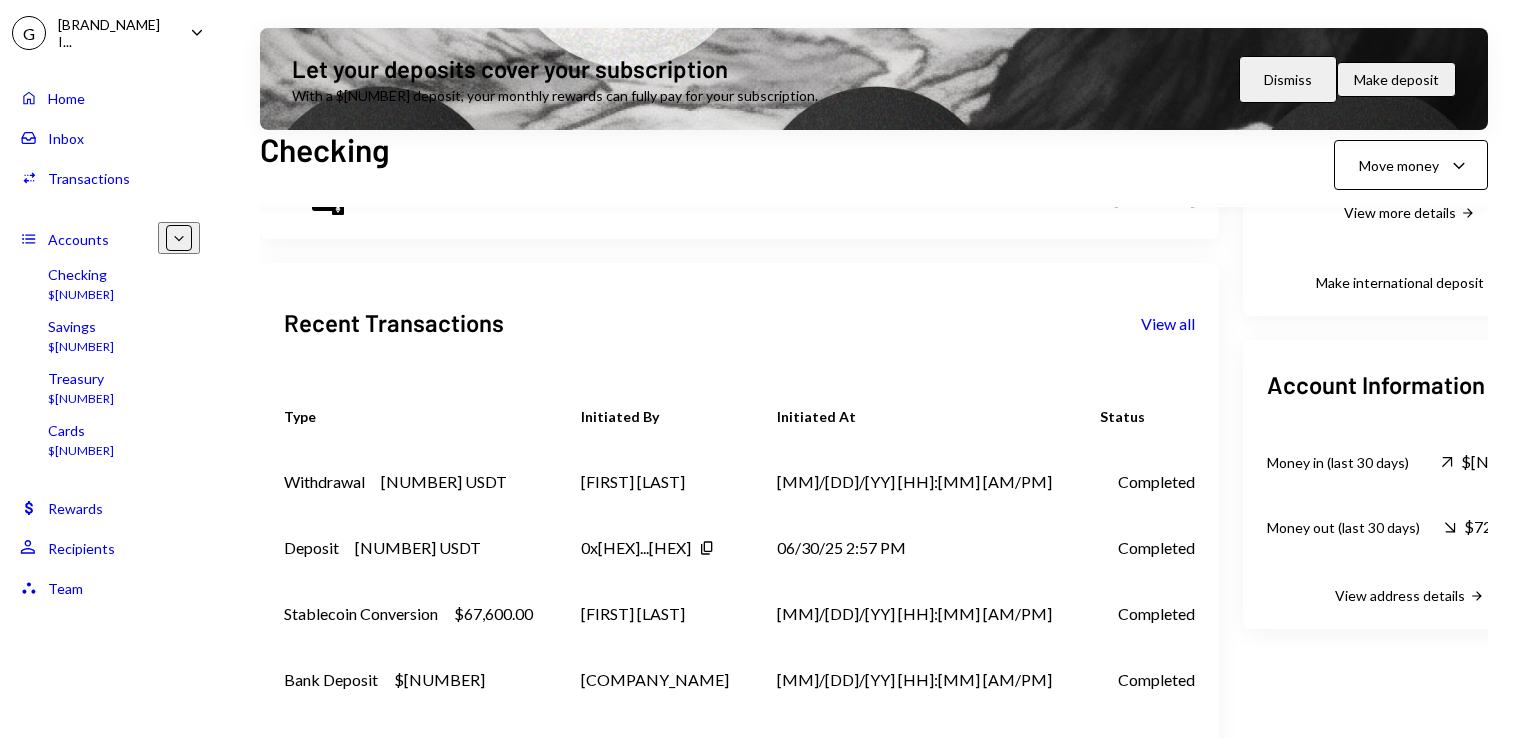 click on "[BANK_NAME]" at bounding box center (655, 482) 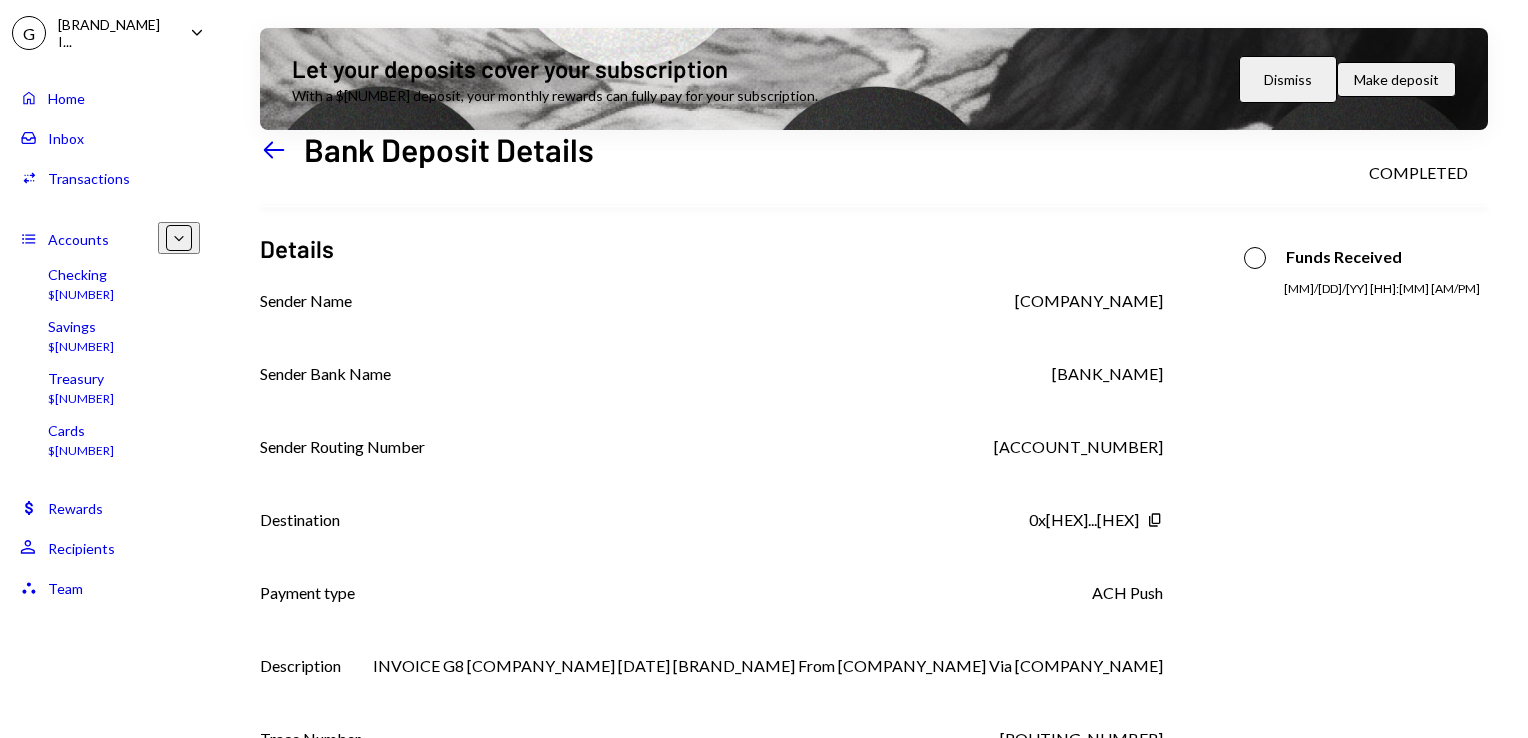 scroll, scrollTop: 186, scrollLeft: 0, axis: vertical 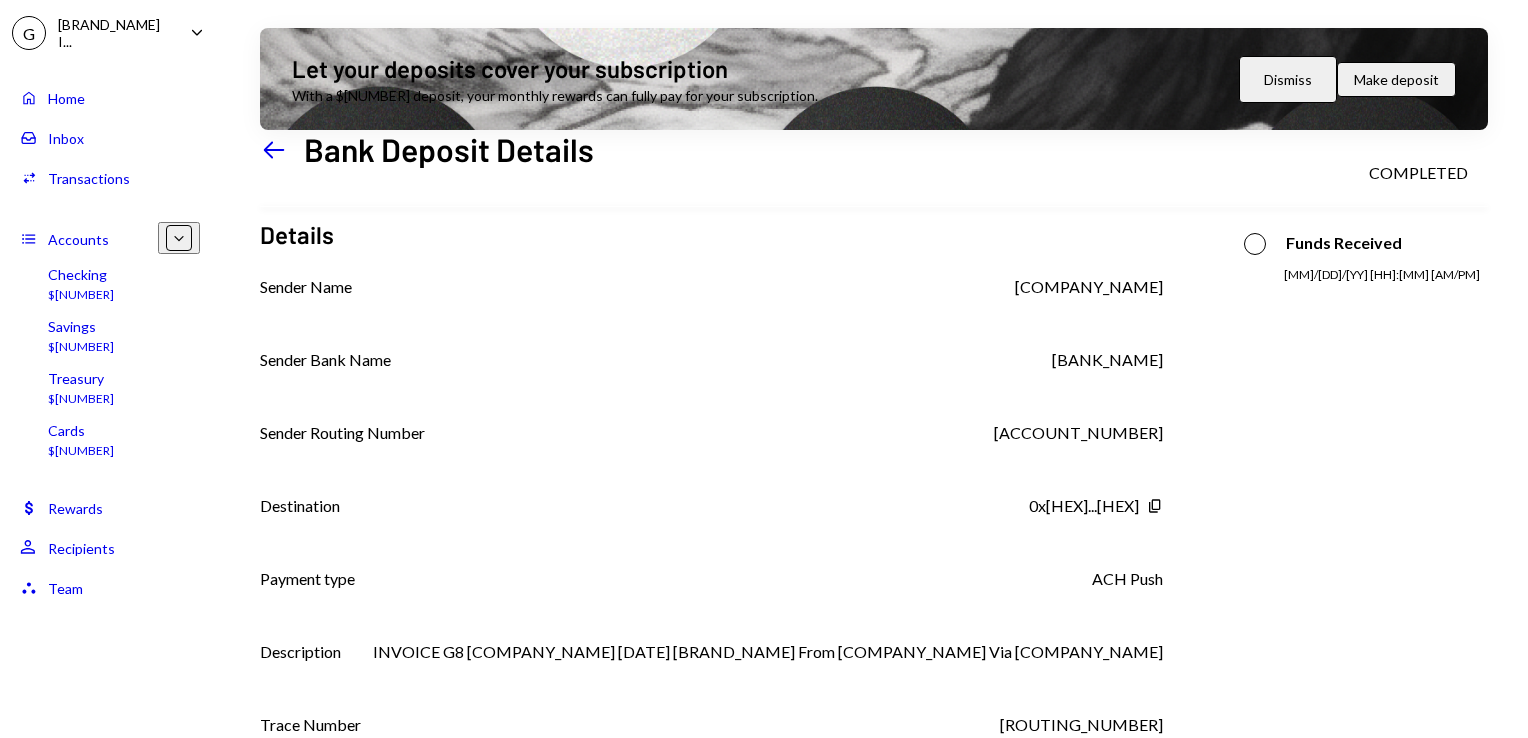 click at bounding box center (274, 149) 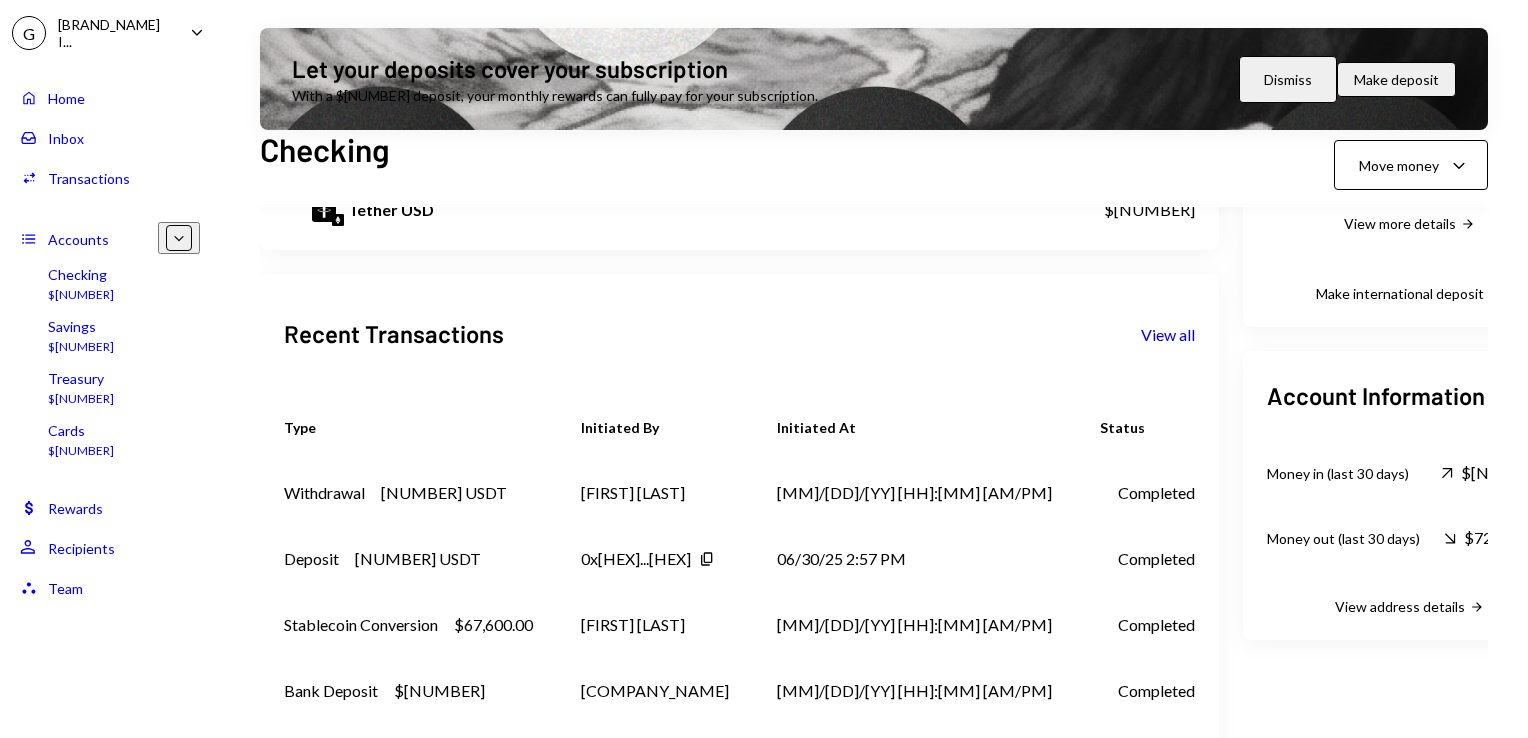 scroll, scrollTop: 431, scrollLeft: 0, axis: vertical 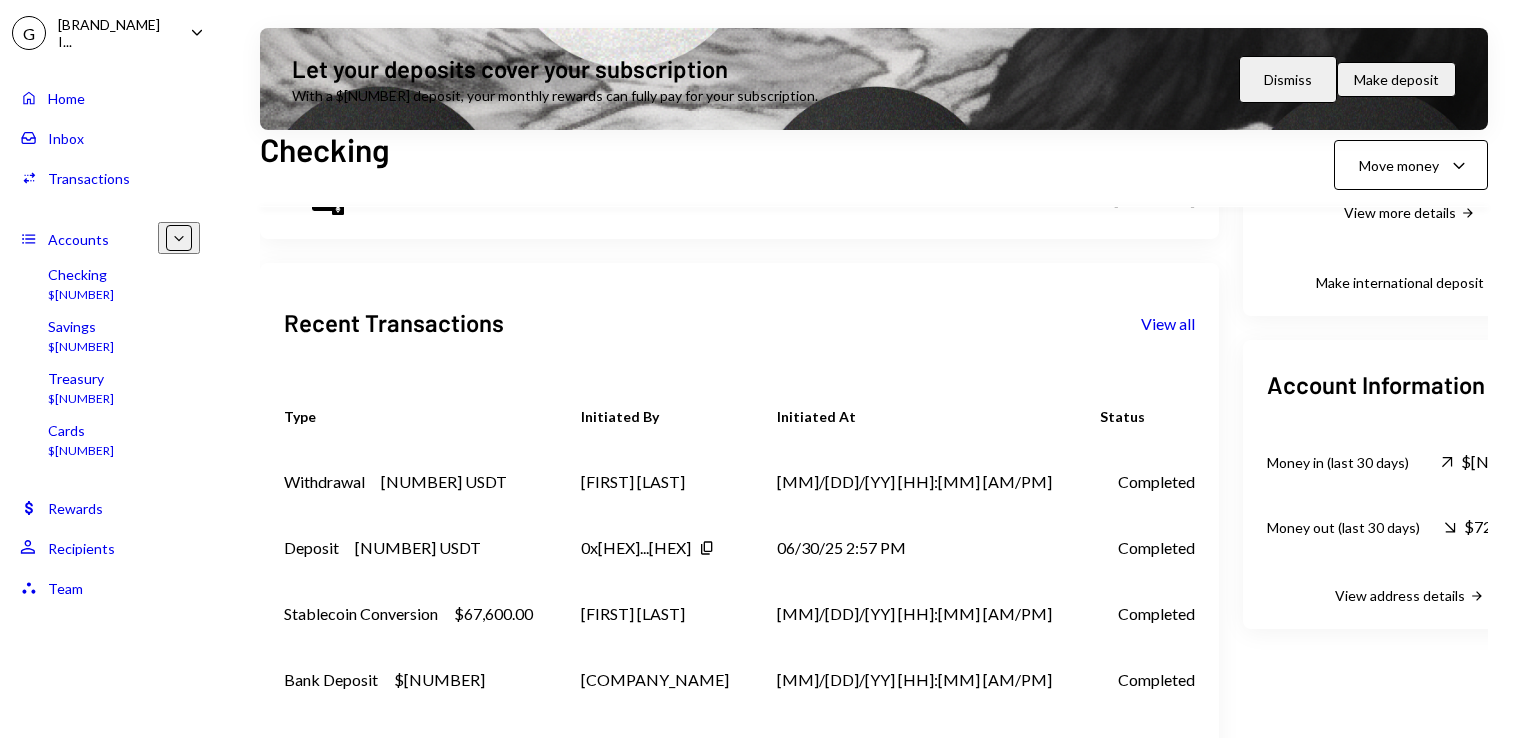 click on "Withdrawal 67,500  USDT" at bounding box center (408, 482) 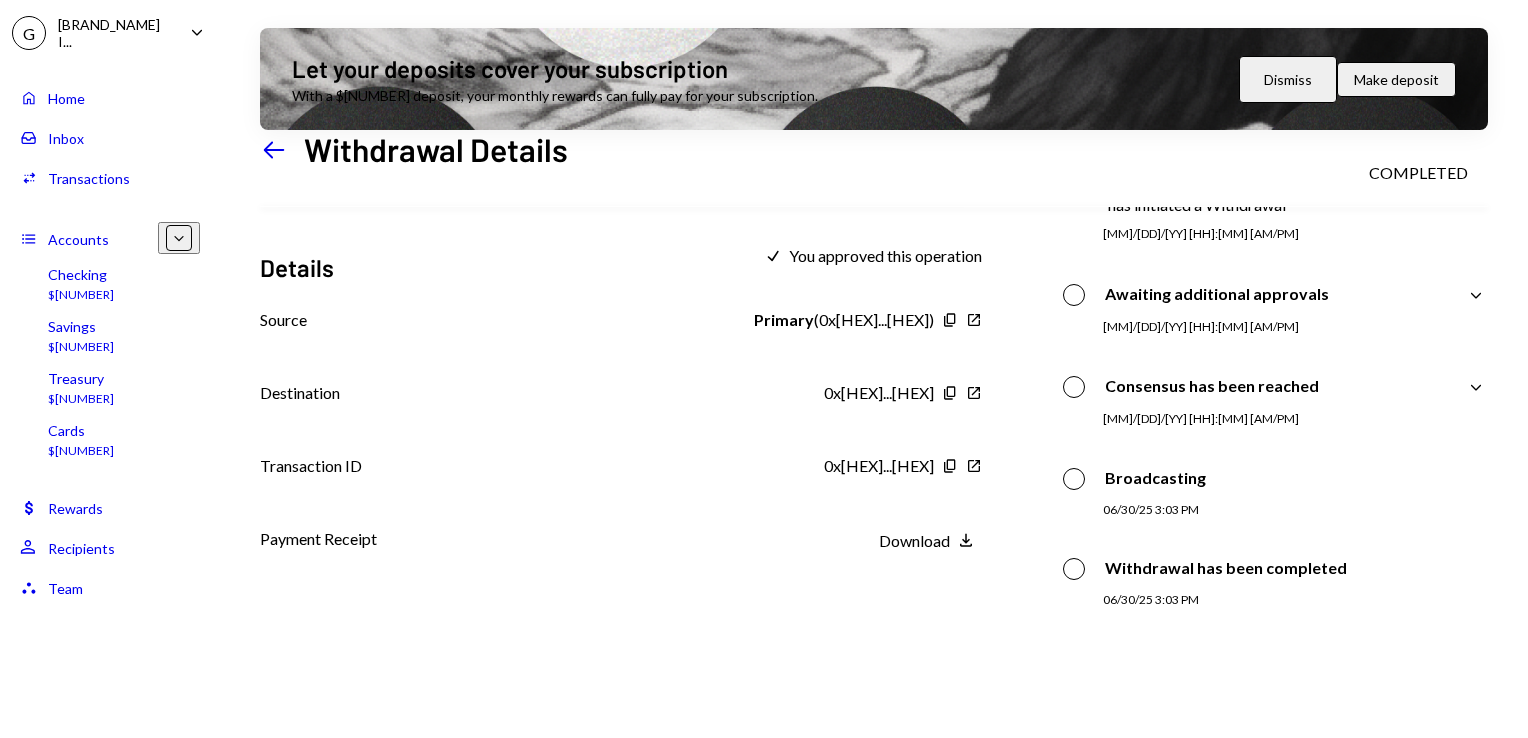 scroll, scrollTop: 159, scrollLeft: 0, axis: vertical 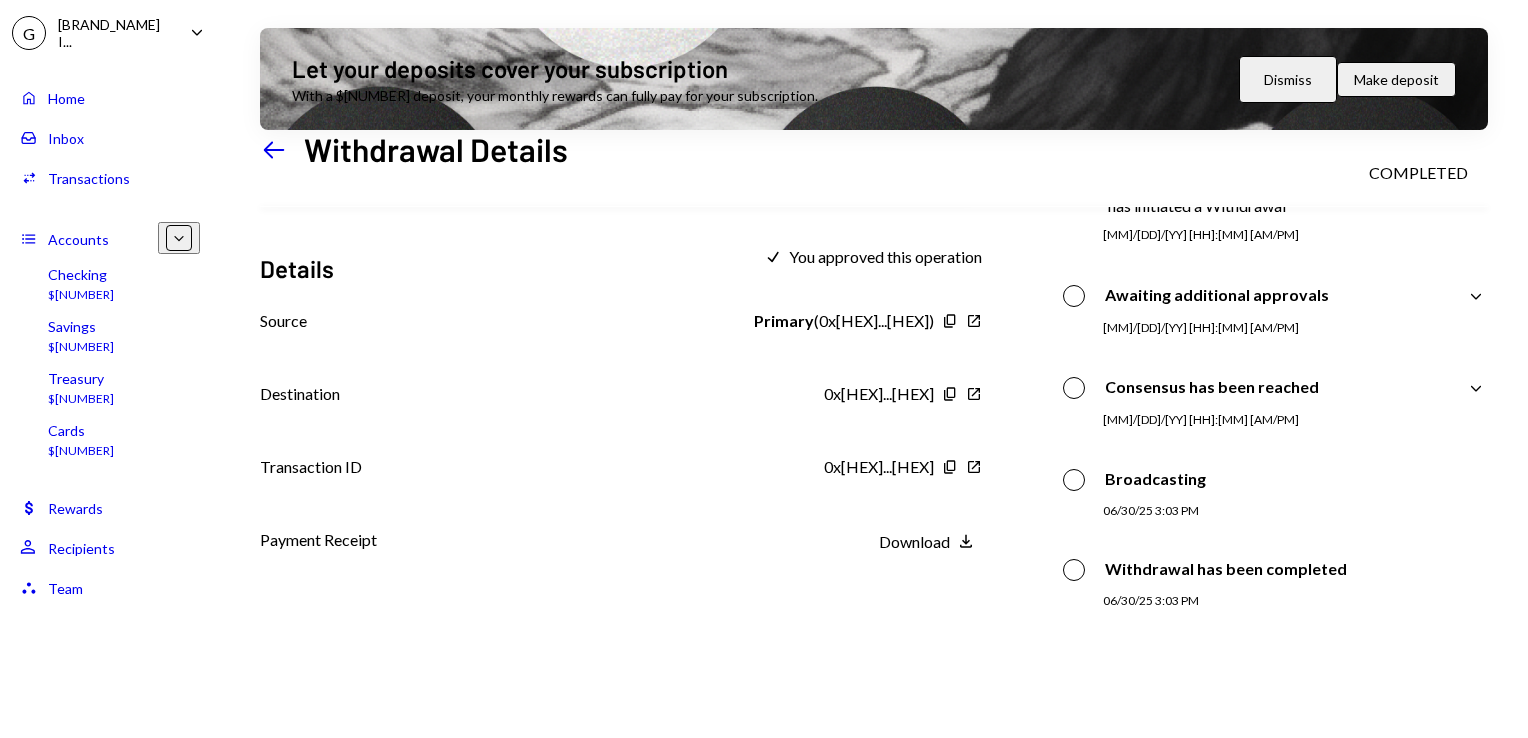 click on "Download" at bounding box center [914, 541] 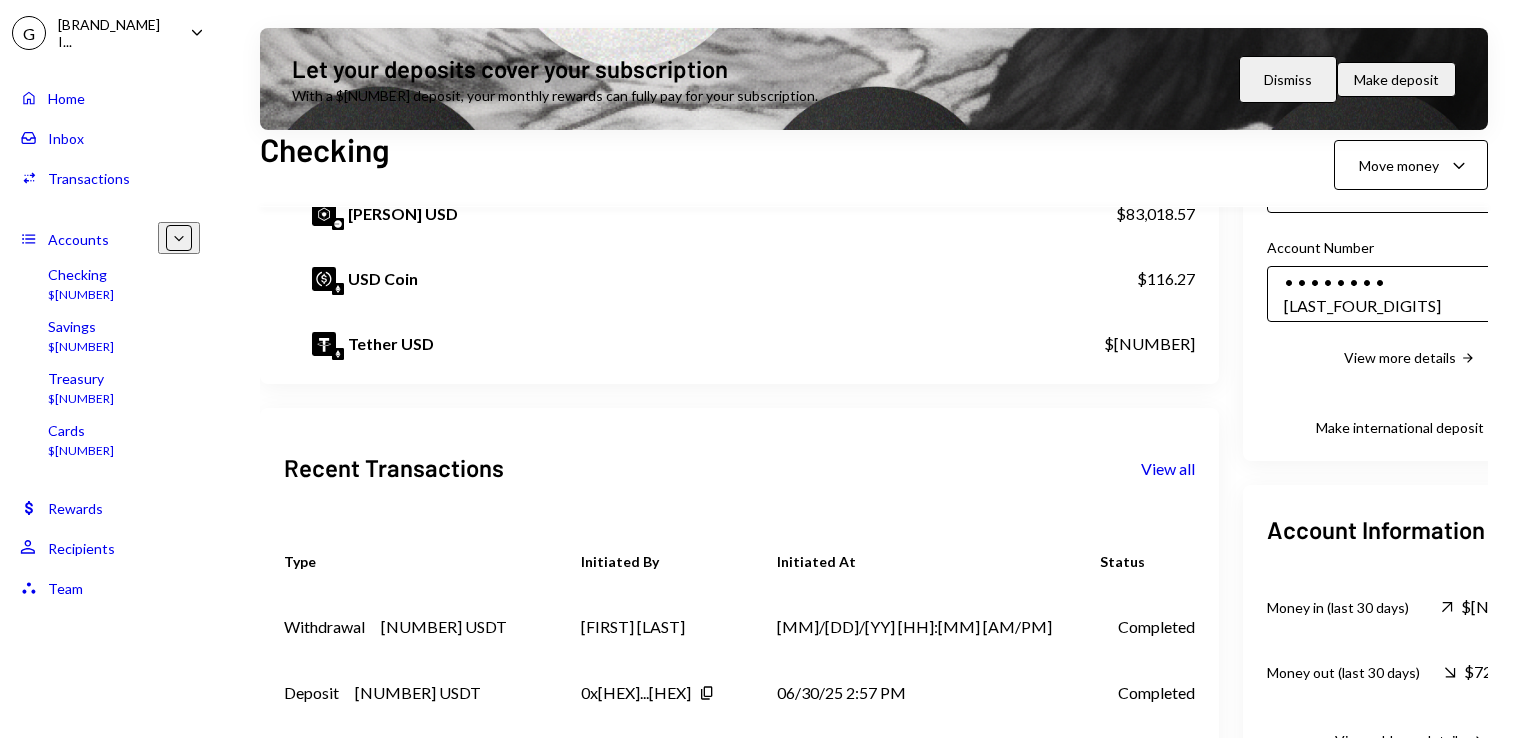 scroll, scrollTop: 431, scrollLeft: 0, axis: vertical 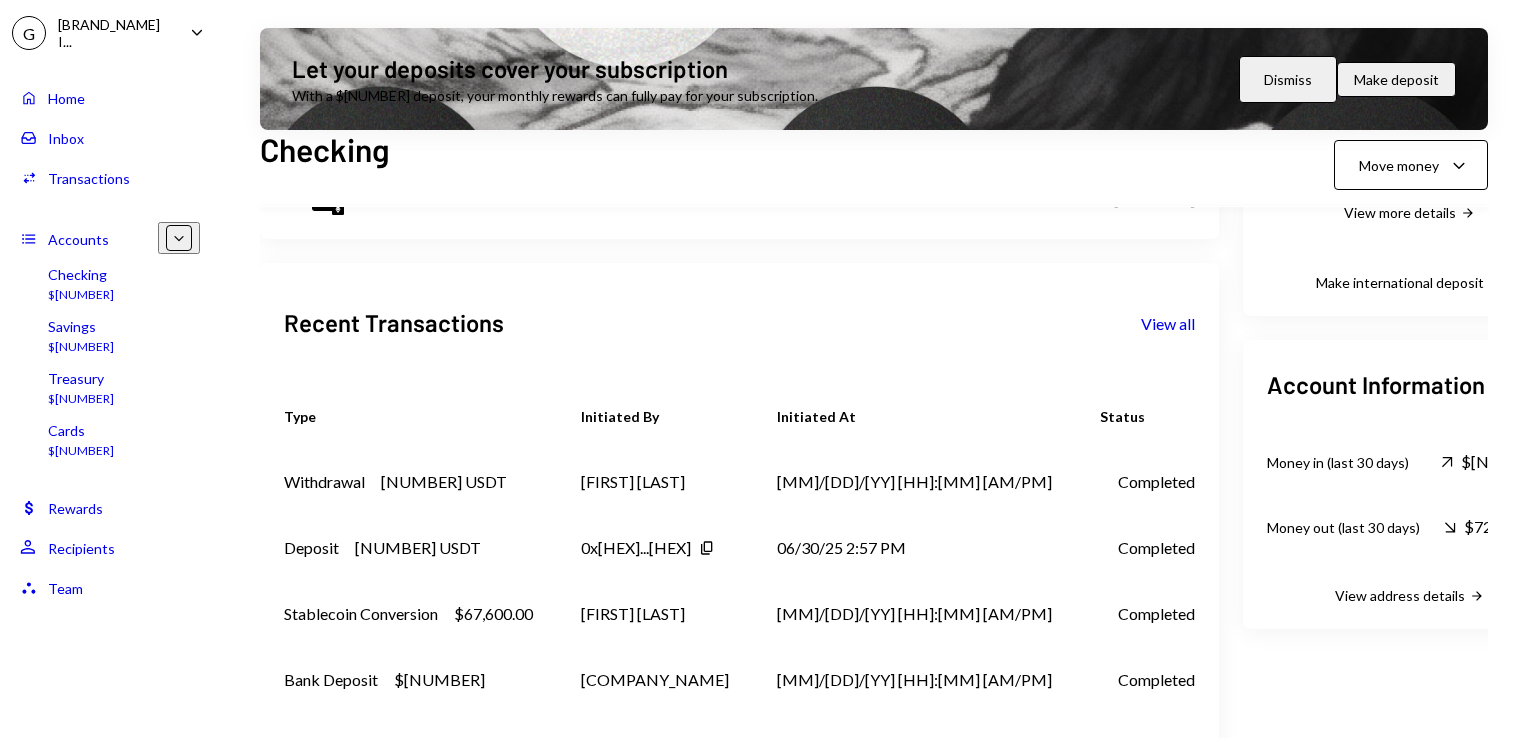 click on "Bank Deposit" at bounding box center [324, 482] 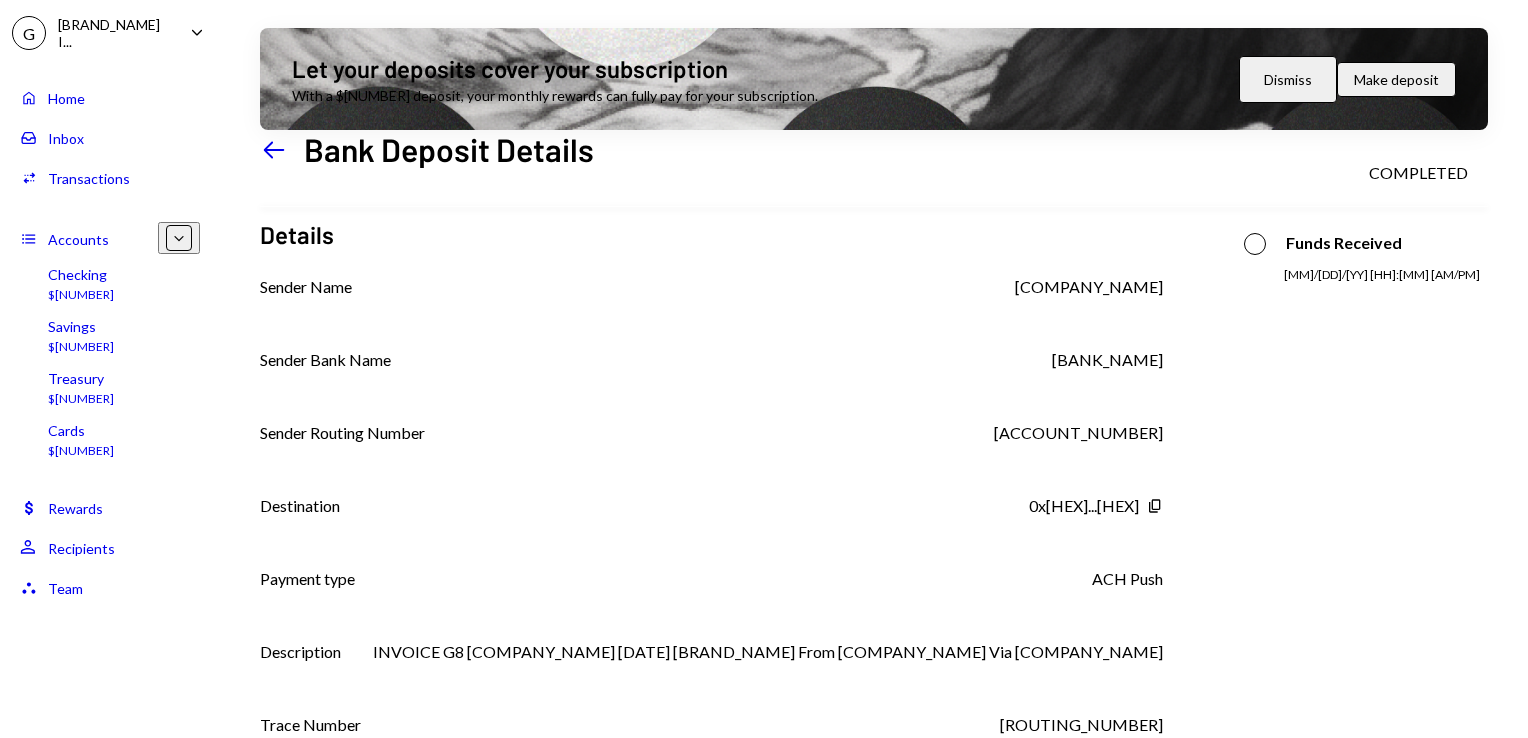 scroll, scrollTop: 0, scrollLeft: 0, axis: both 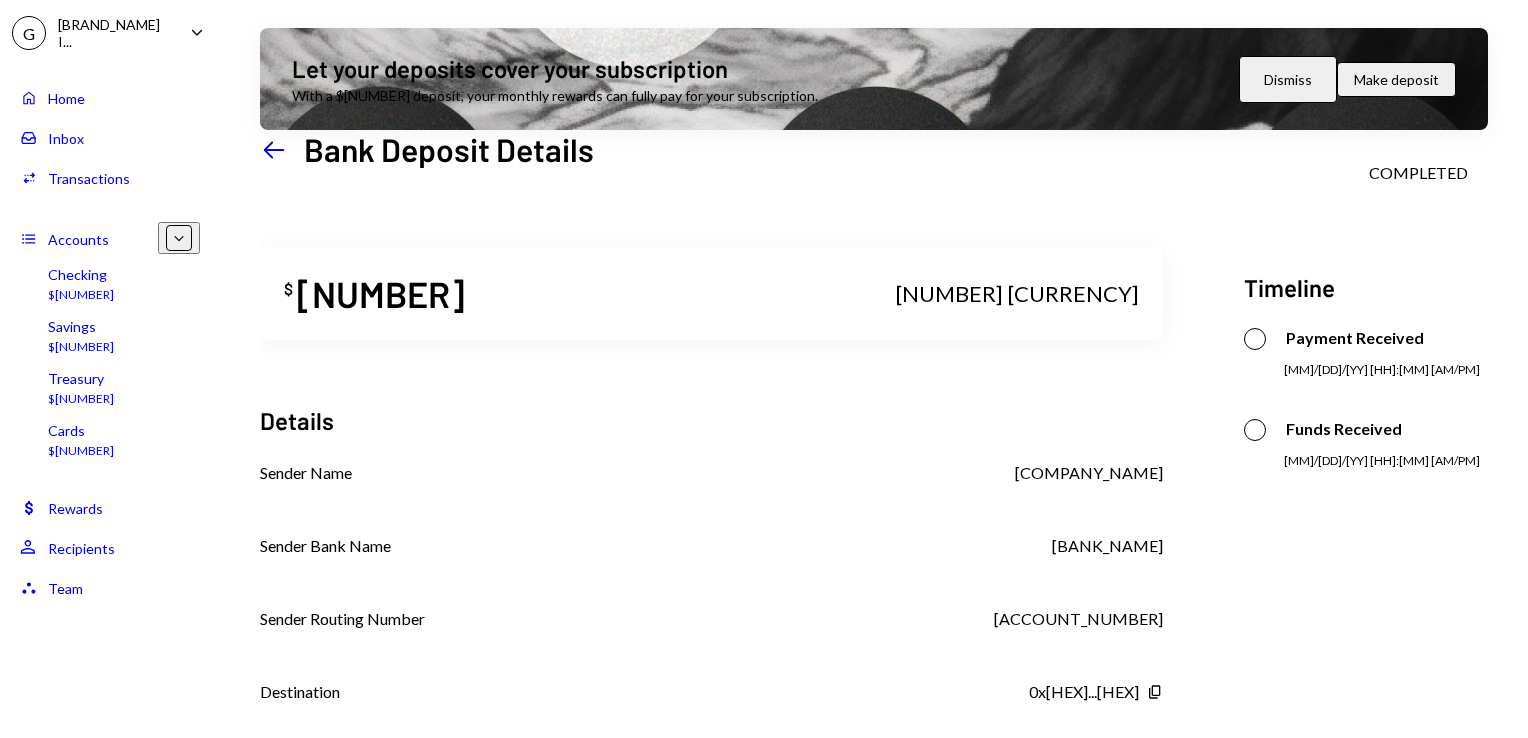 click on "$[AMOUNT]" at bounding box center [81, 295] 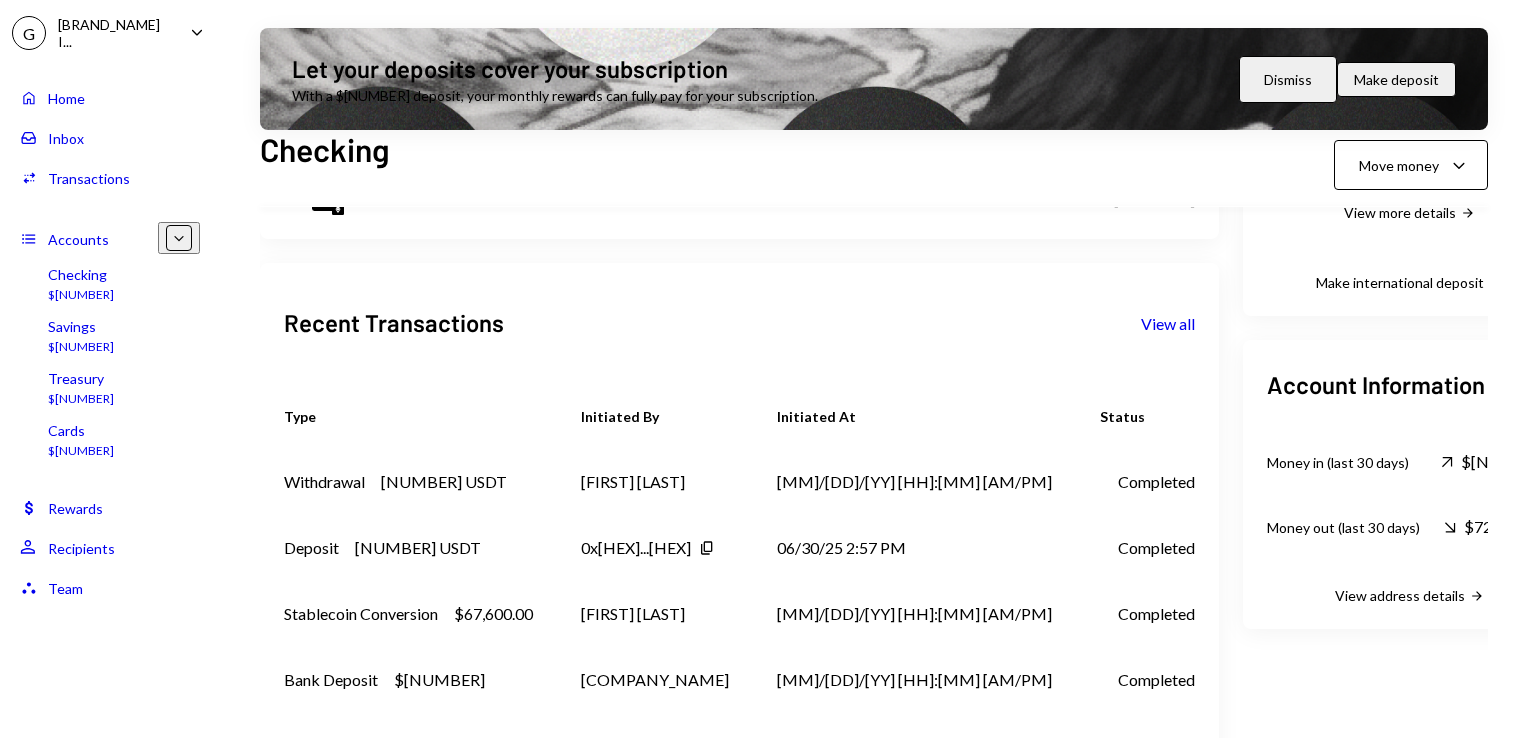 scroll, scrollTop: 430, scrollLeft: 0, axis: vertical 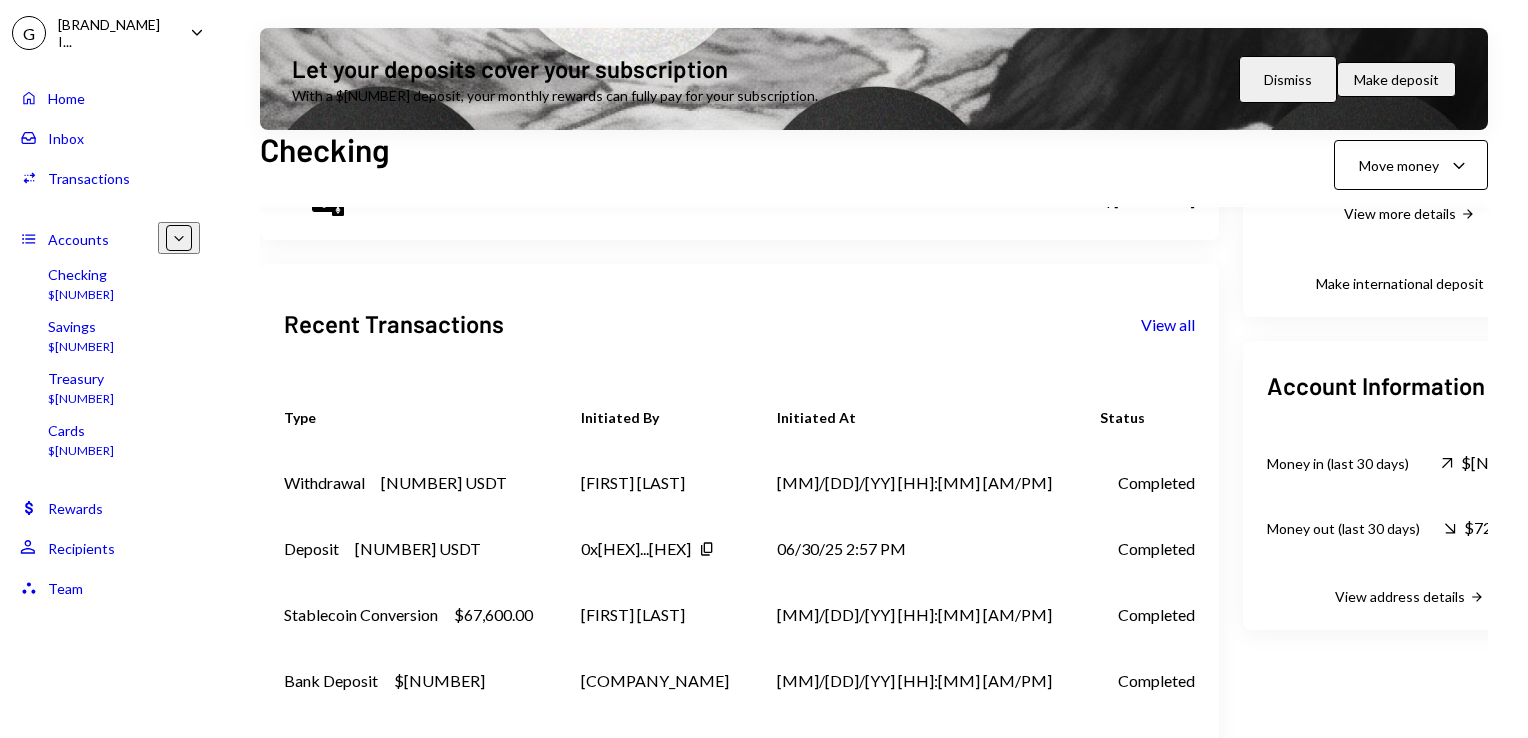 click on "Bank Deposit $80,838.47" at bounding box center [408, 483] 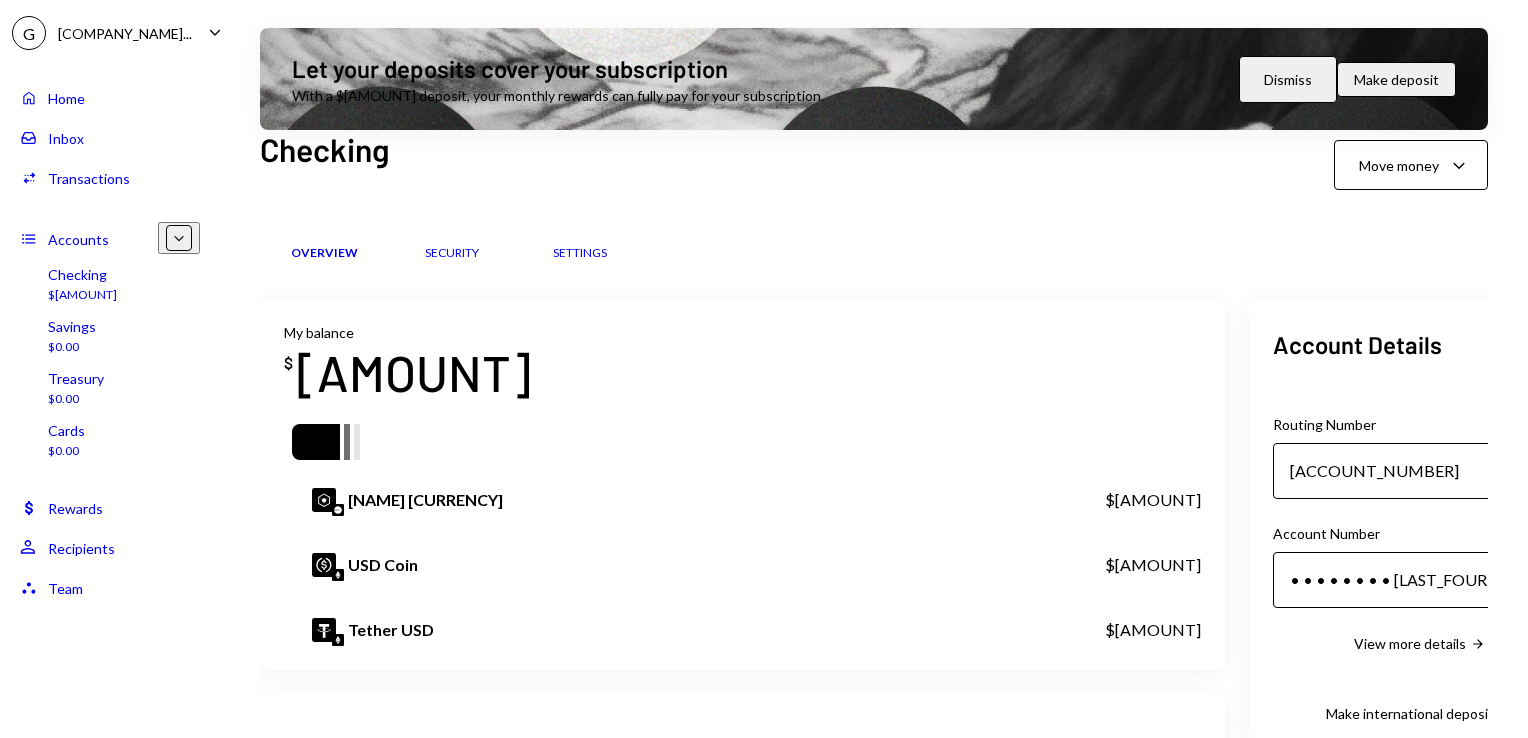 scroll, scrollTop: 0, scrollLeft: 0, axis: both 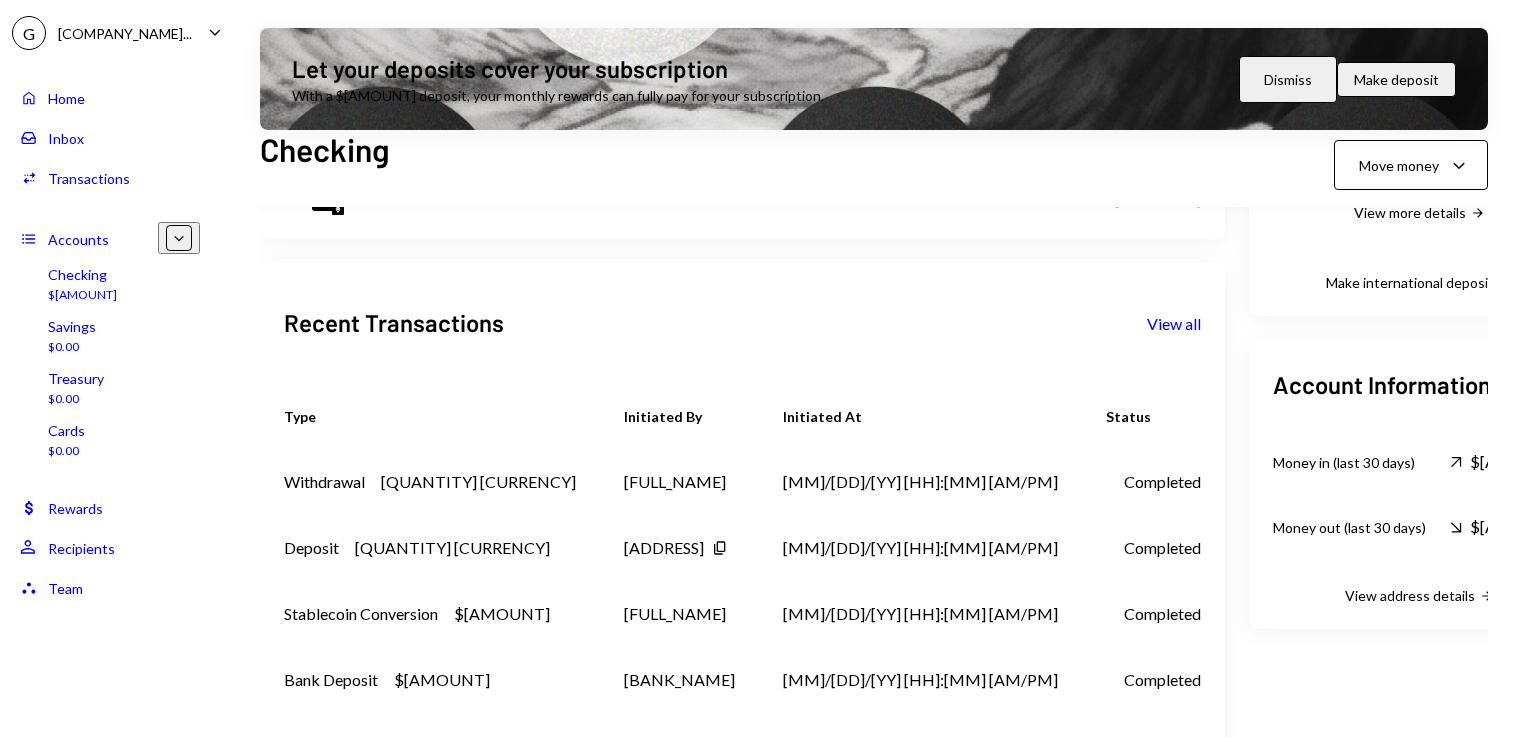 click on "Activities Transactions" at bounding box center (75, 178) 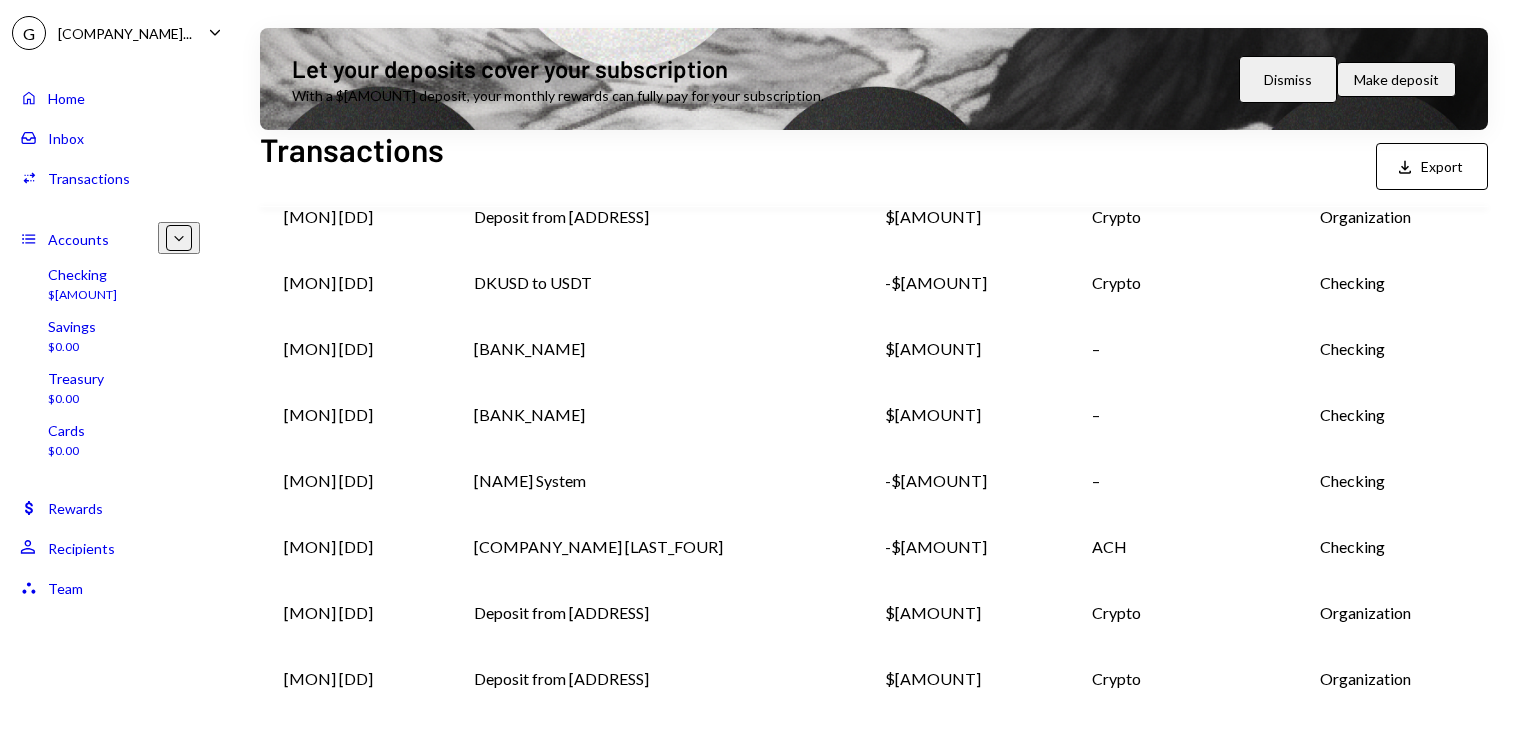 scroll, scrollTop: 322, scrollLeft: 0, axis: vertical 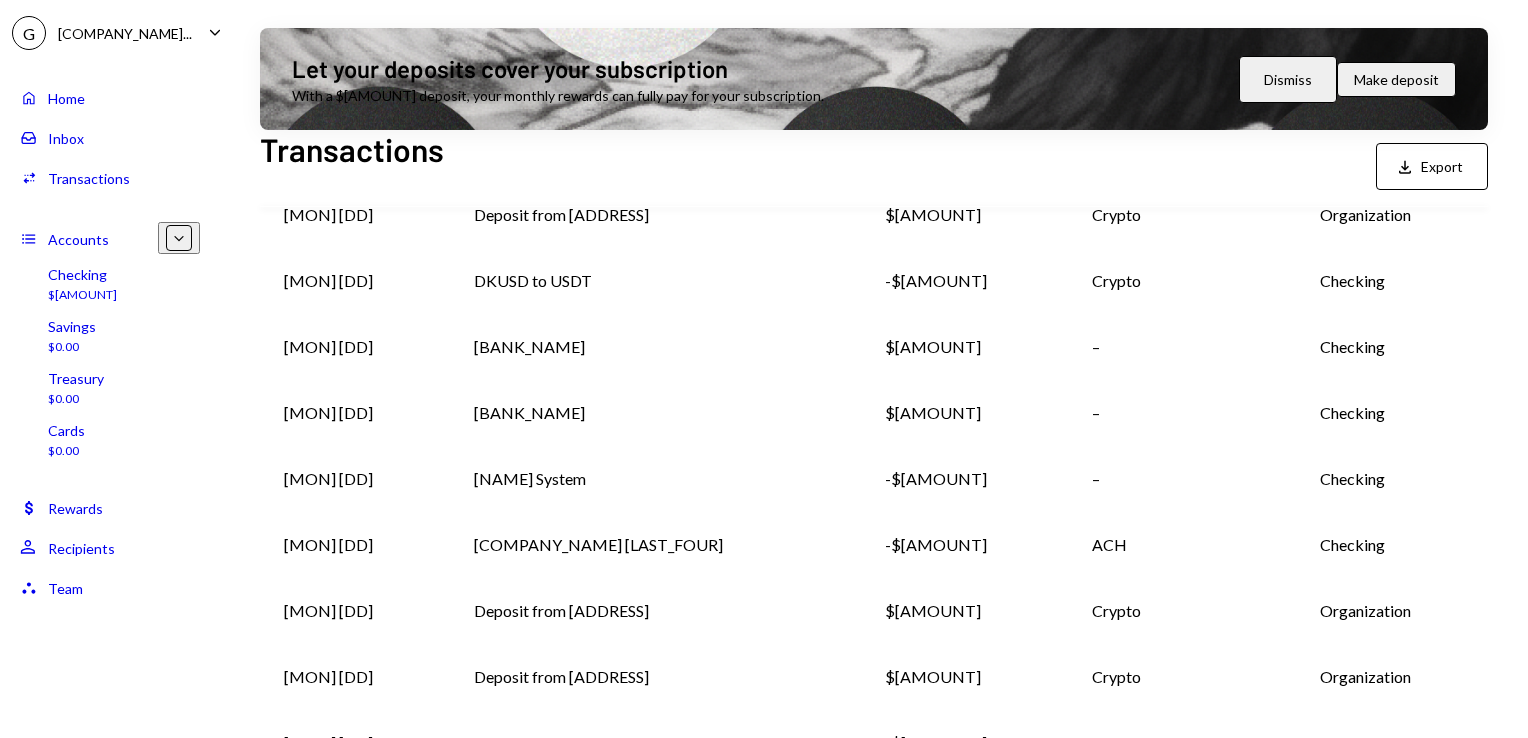 click on "[BANK_NAME]" at bounding box center (655, 149) 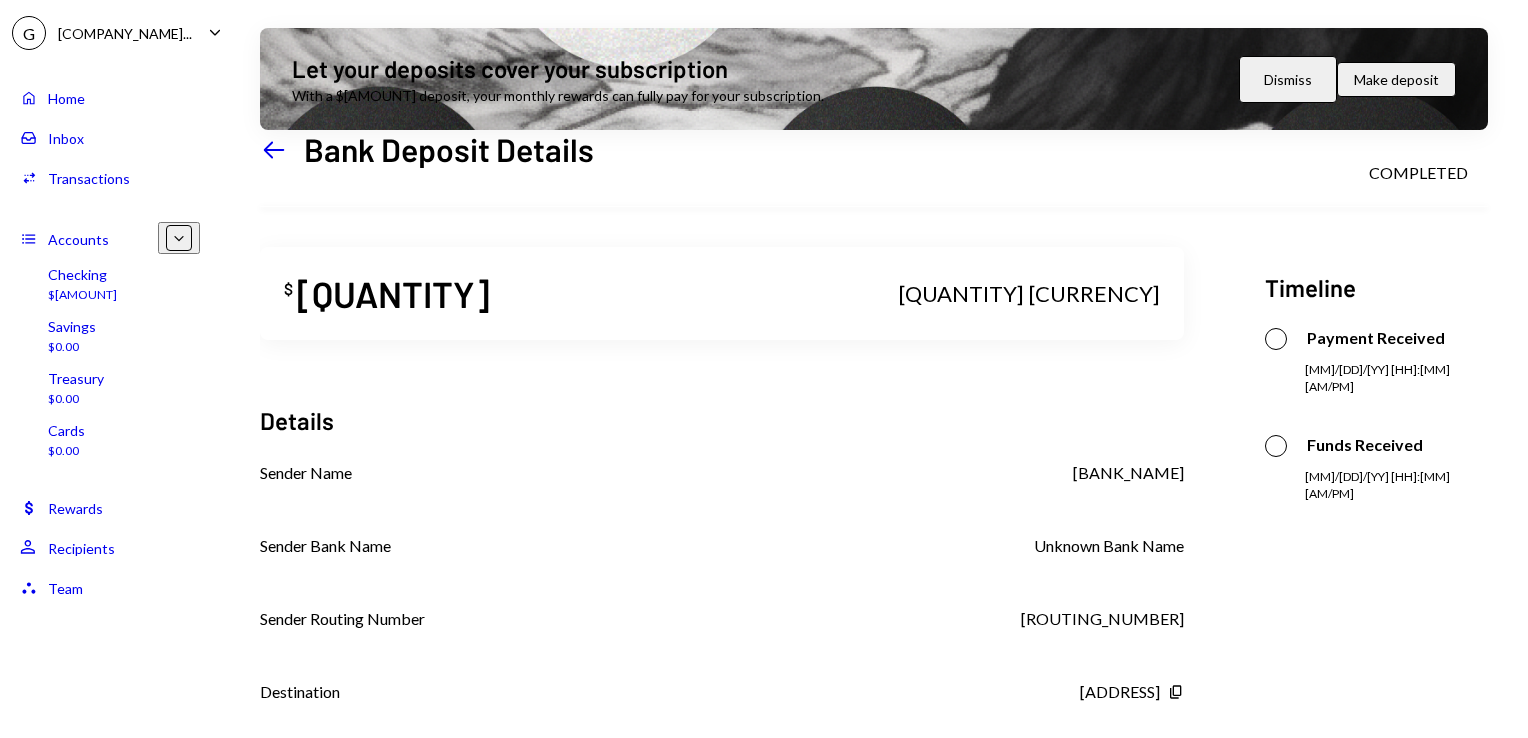 scroll, scrollTop: 3, scrollLeft: 0, axis: vertical 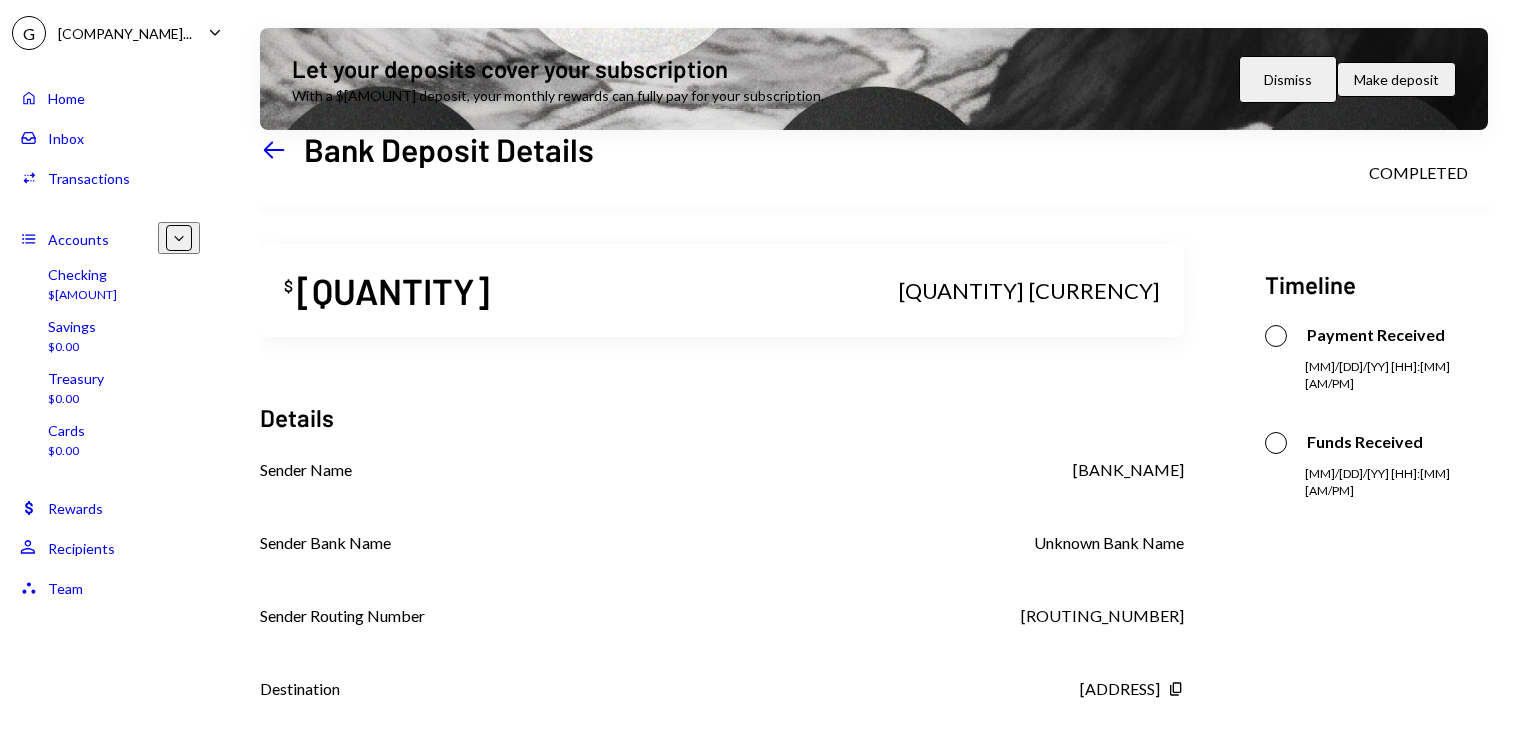 click on "Activities Transactions" at bounding box center [110, 178] 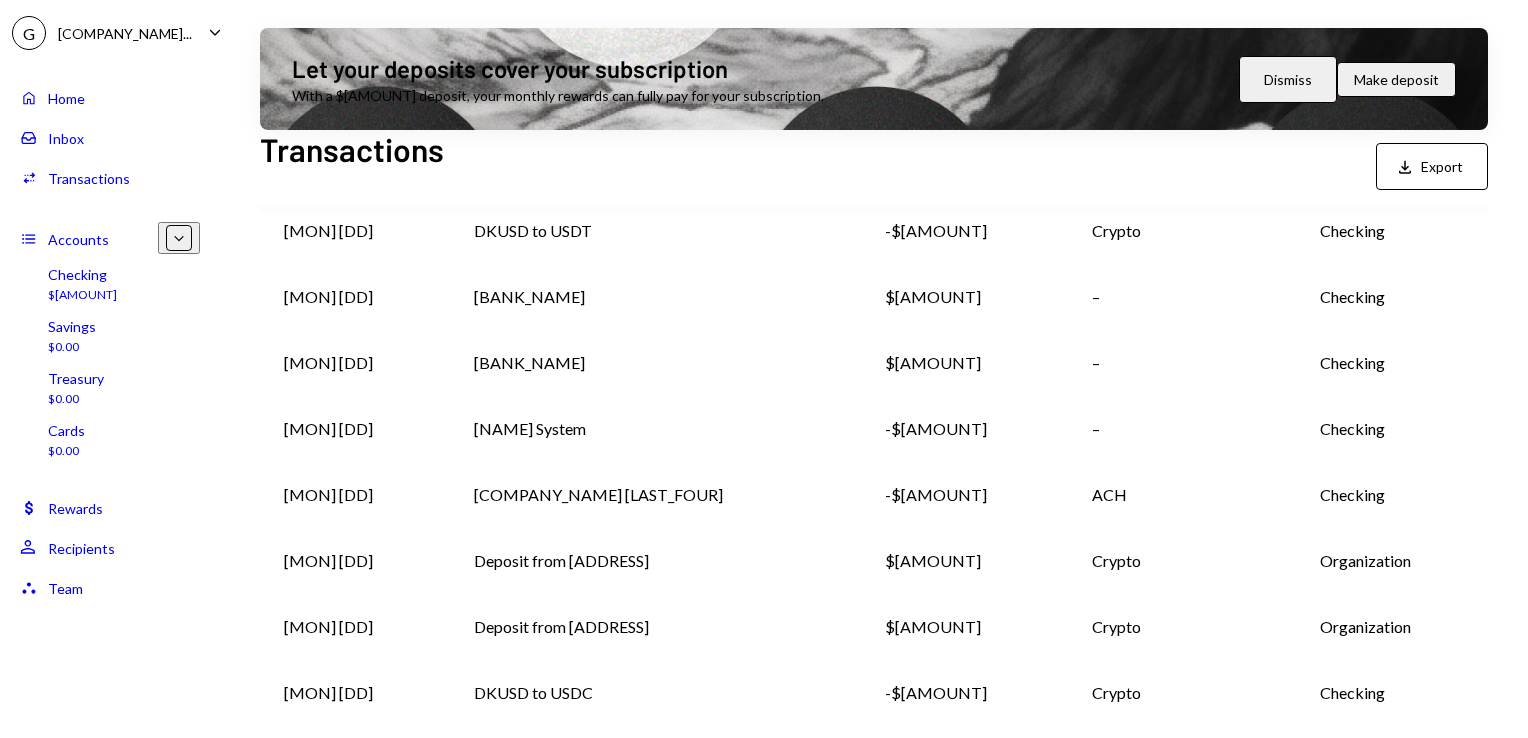 scroll, scrollTop: 372, scrollLeft: 0, axis: vertical 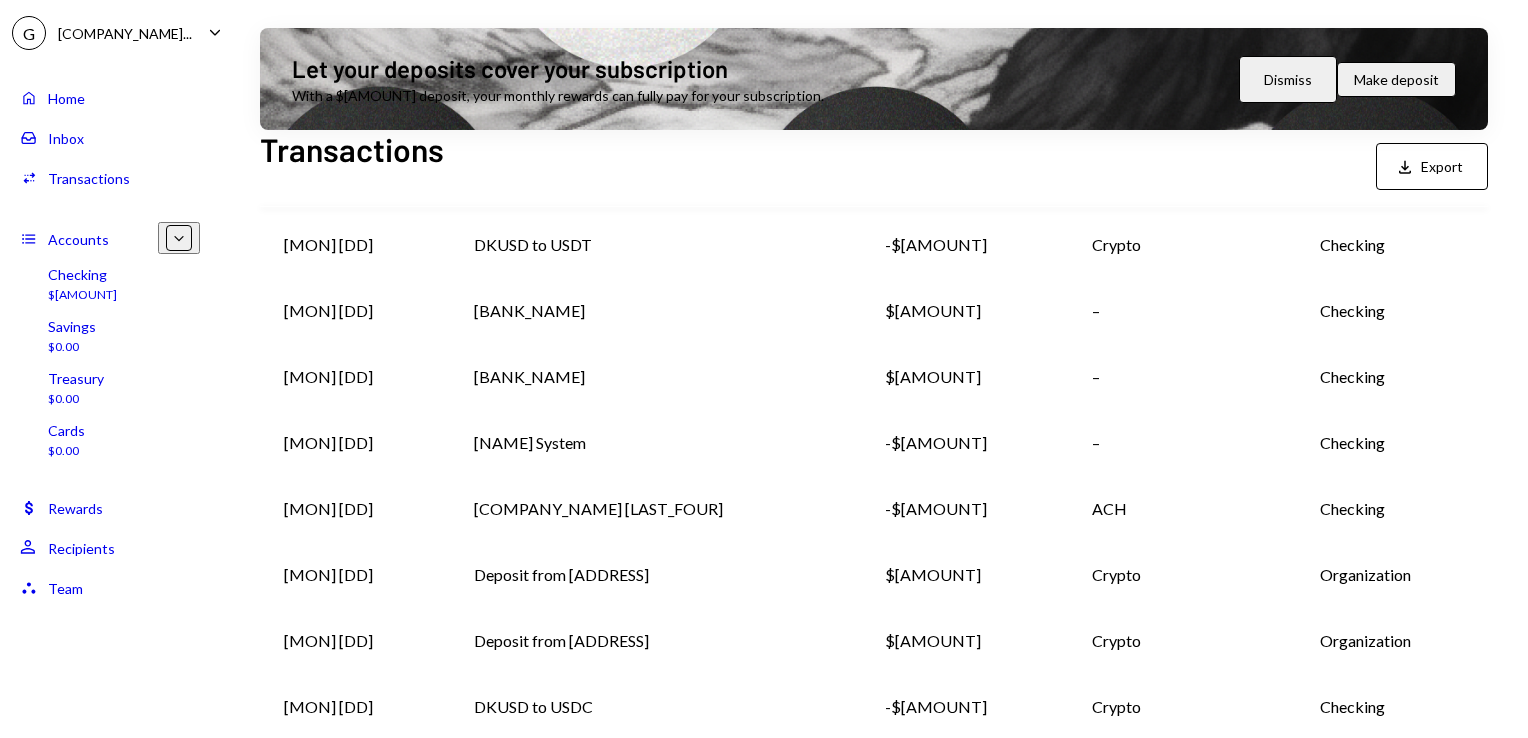click on "[COMPANY_NAME] [LAST_FOUR]" at bounding box center [655, 113] 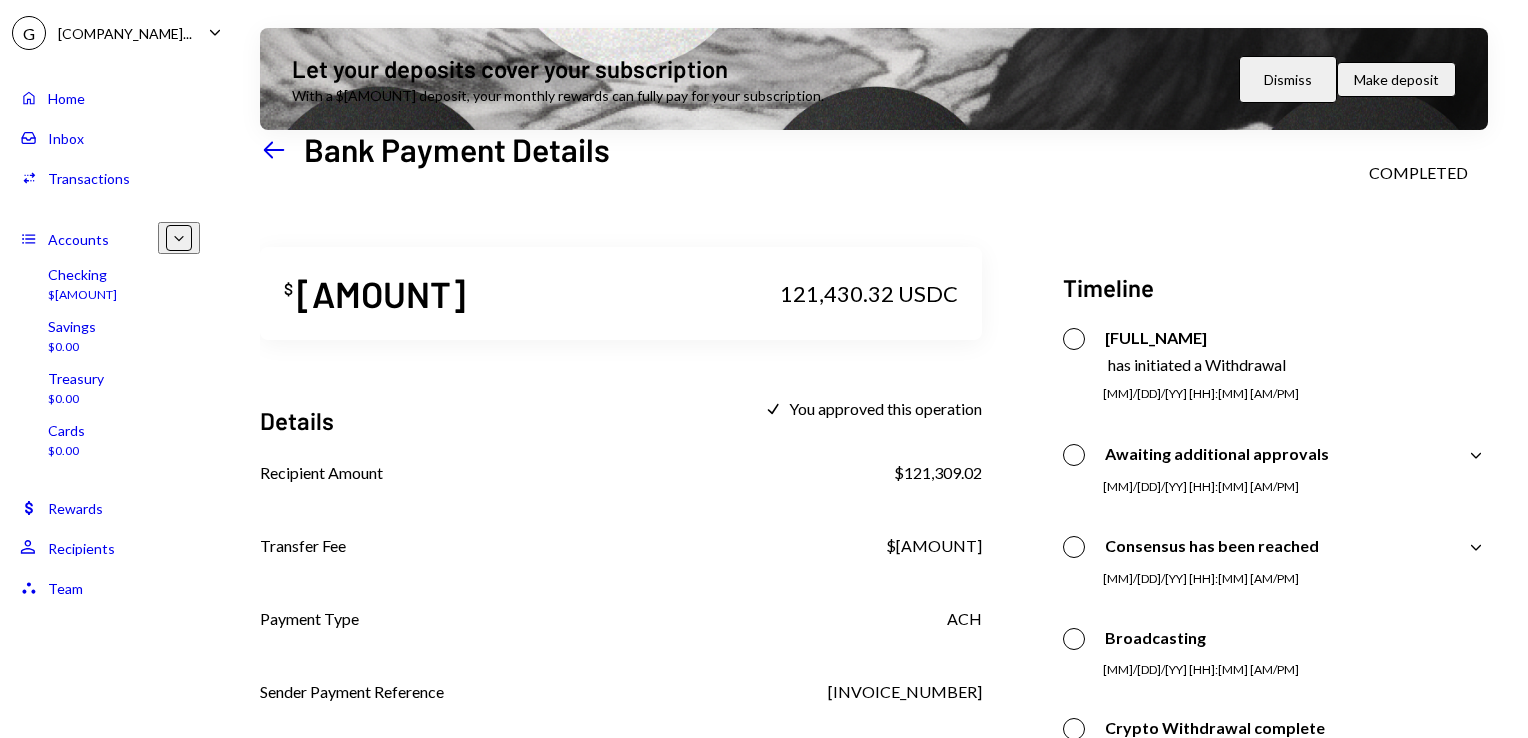 scroll, scrollTop: 259, scrollLeft: 0, axis: vertical 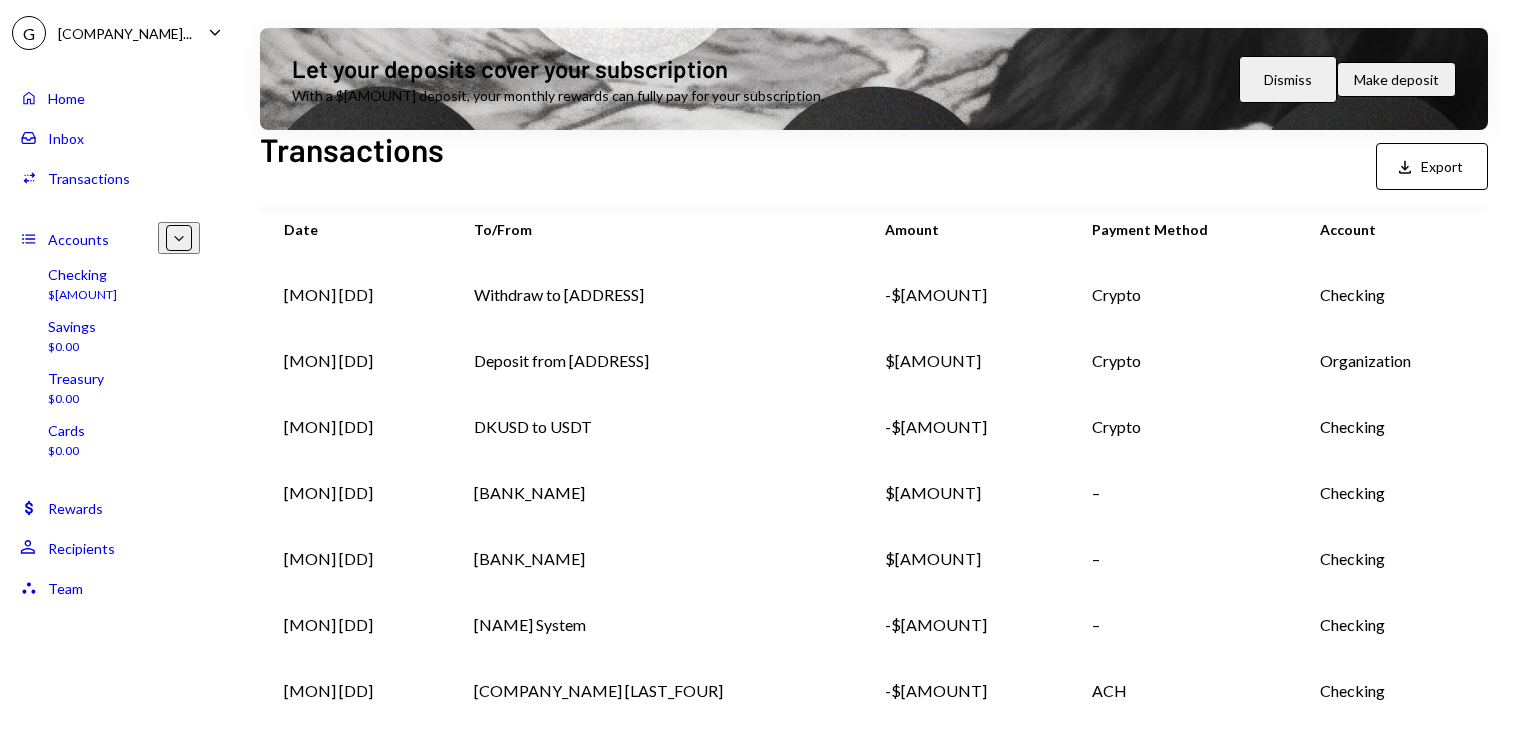 click on "[BANK_NAME]" at bounding box center [655, 295] 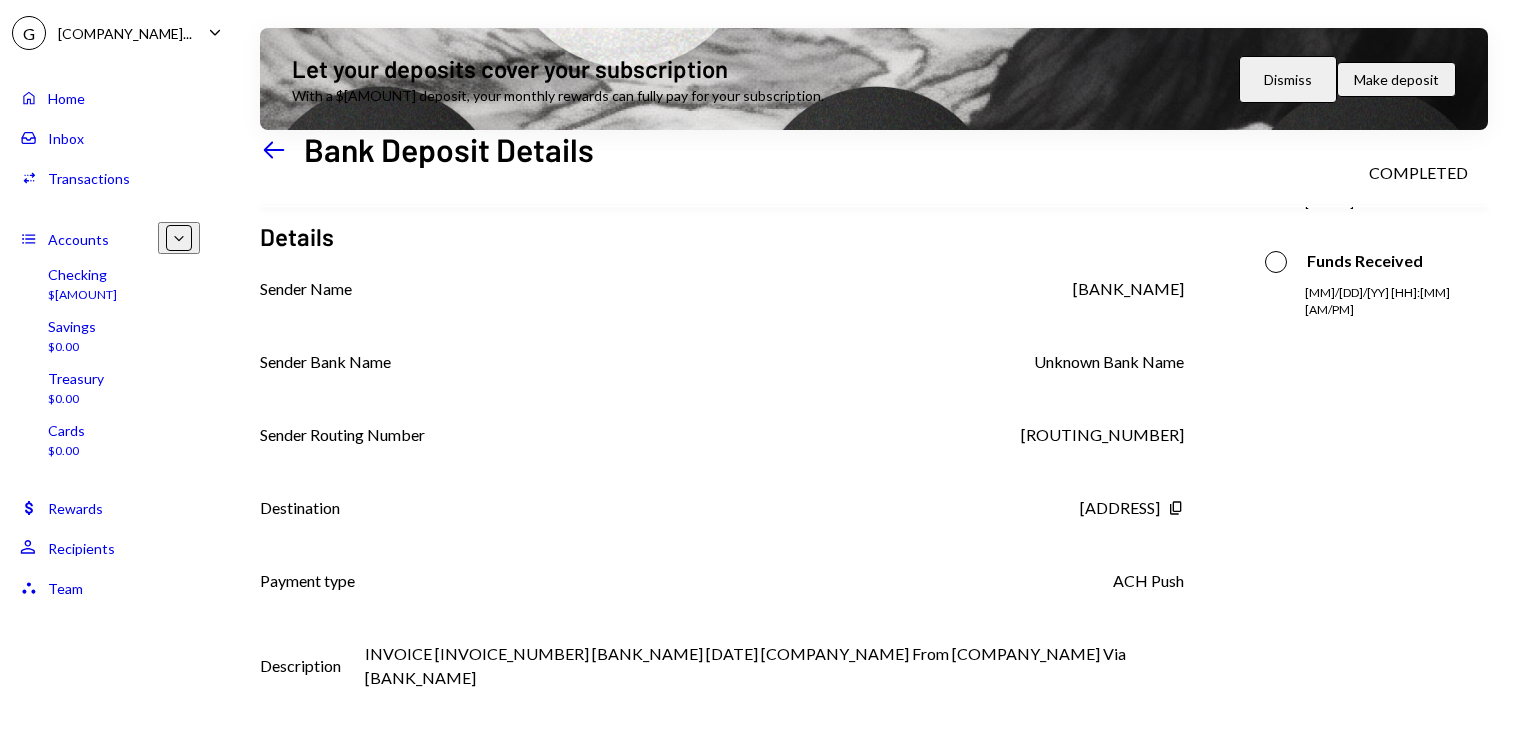 scroll, scrollTop: 186, scrollLeft: 0, axis: vertical 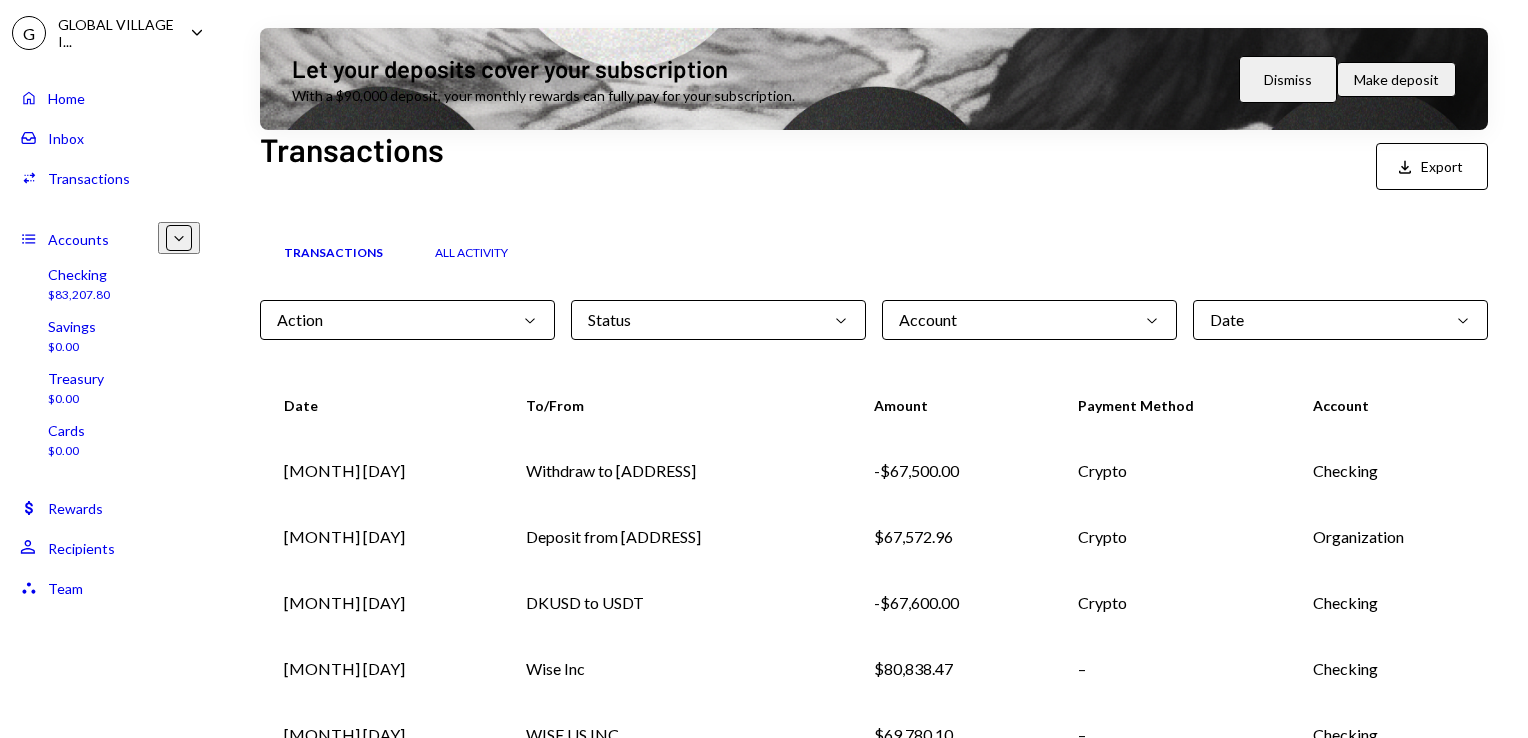click on "Transactions" at bounding box center [89, 178] 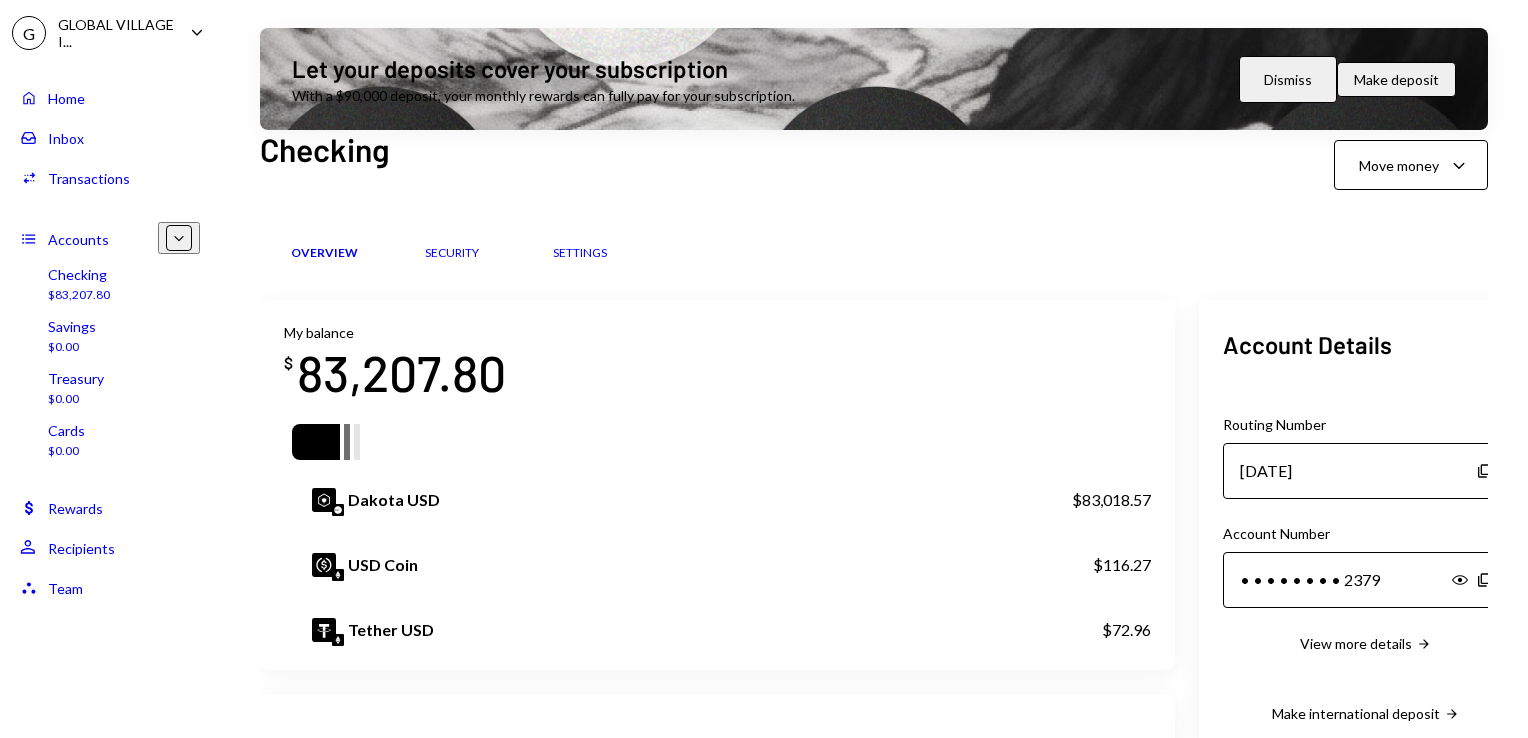 click on "Cards" at bounding box center [66, 430] 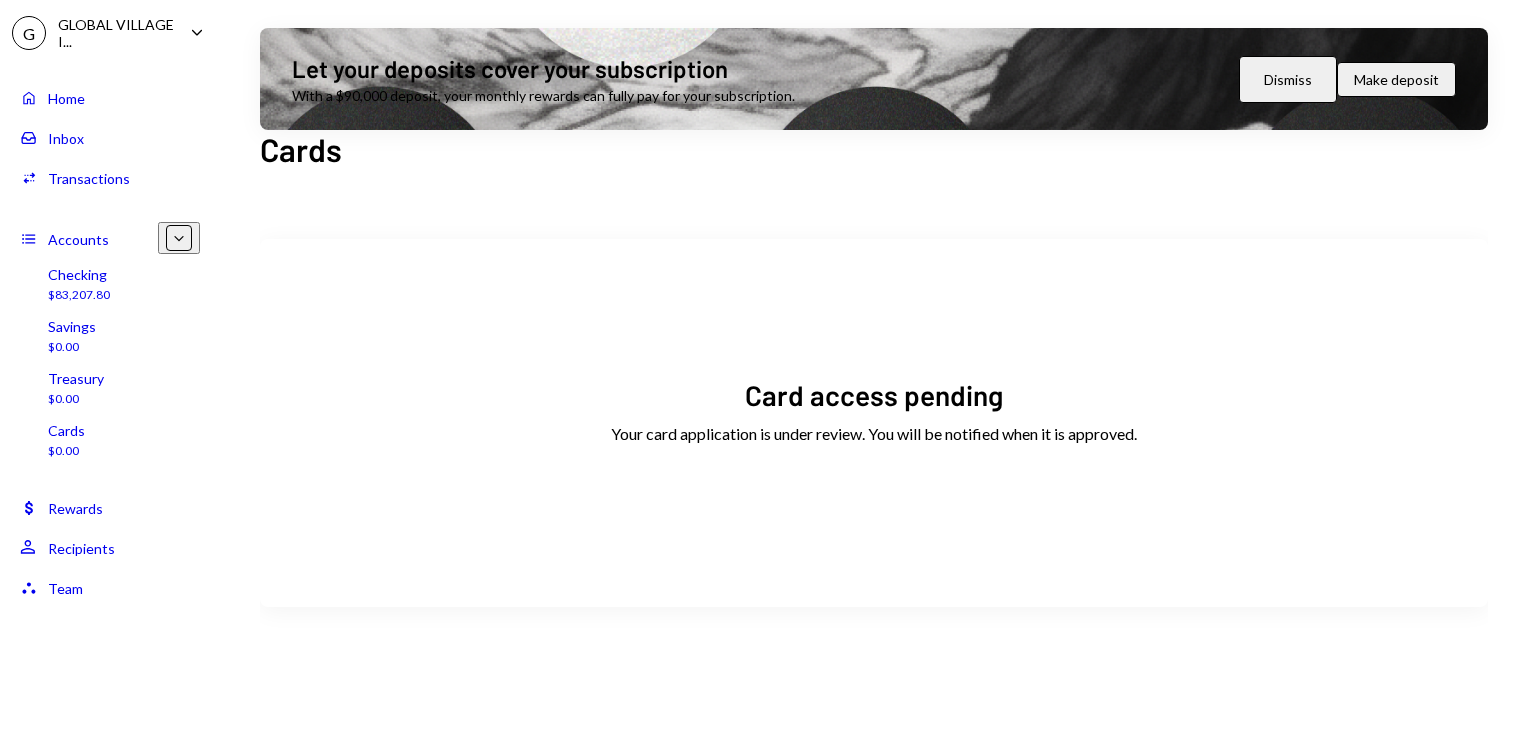click on "Checking $83,207.80" at bounding box center [110, 285] 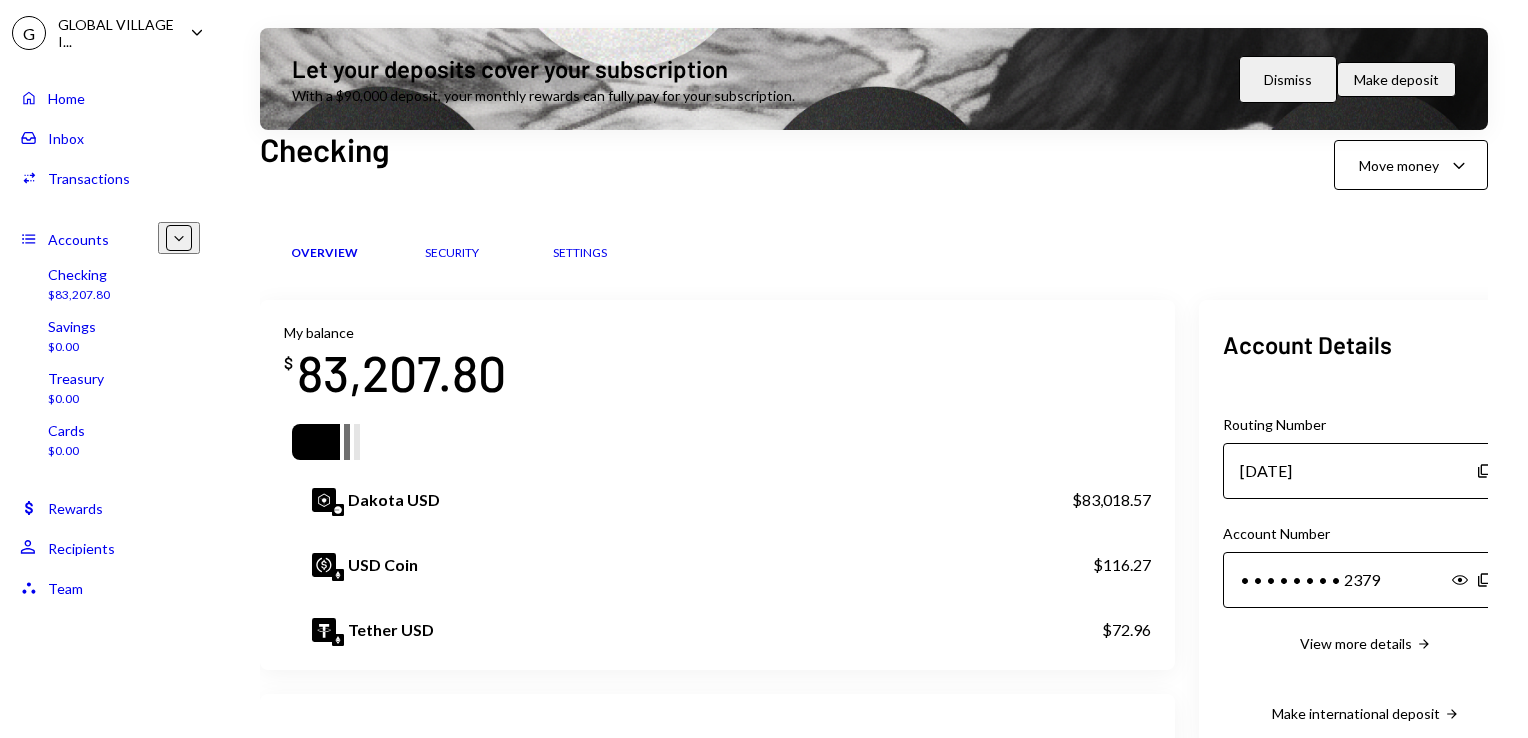 click on "[COMPANY_NAME]..." at bounding box center [116, 33] 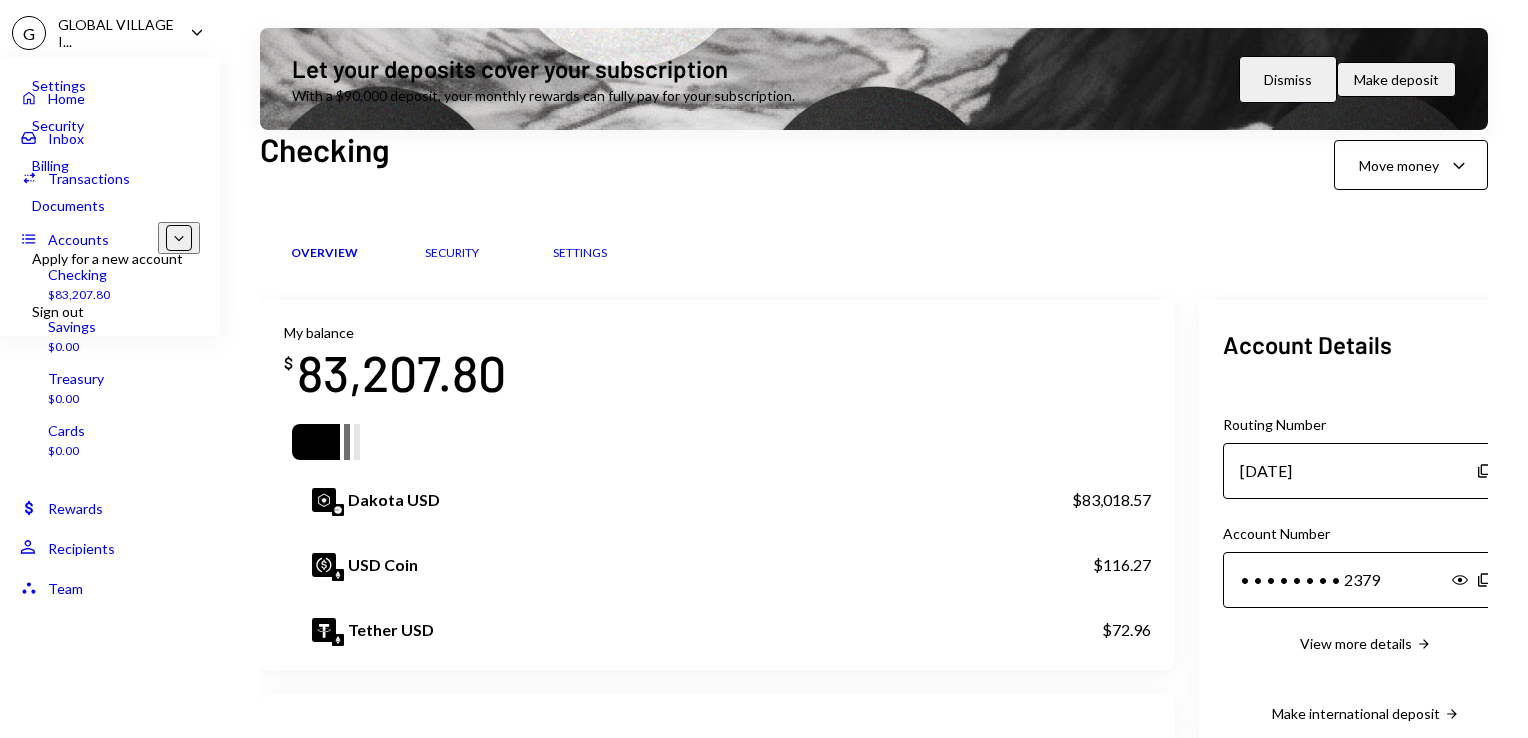 click on "Documents" at bounding box center [140, 205] 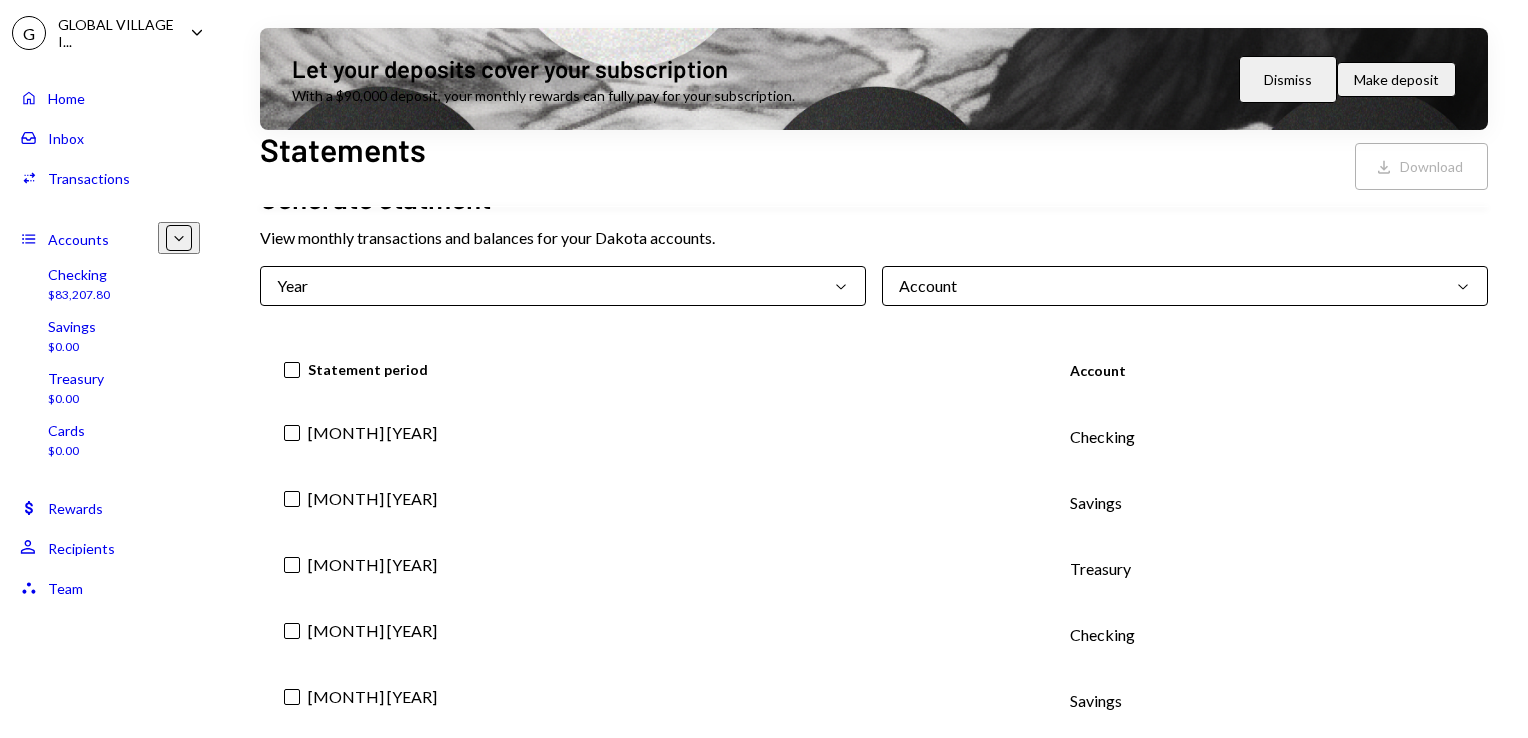 scroll, scrollTop: 144, scrollLeft: 0, axis: vertical 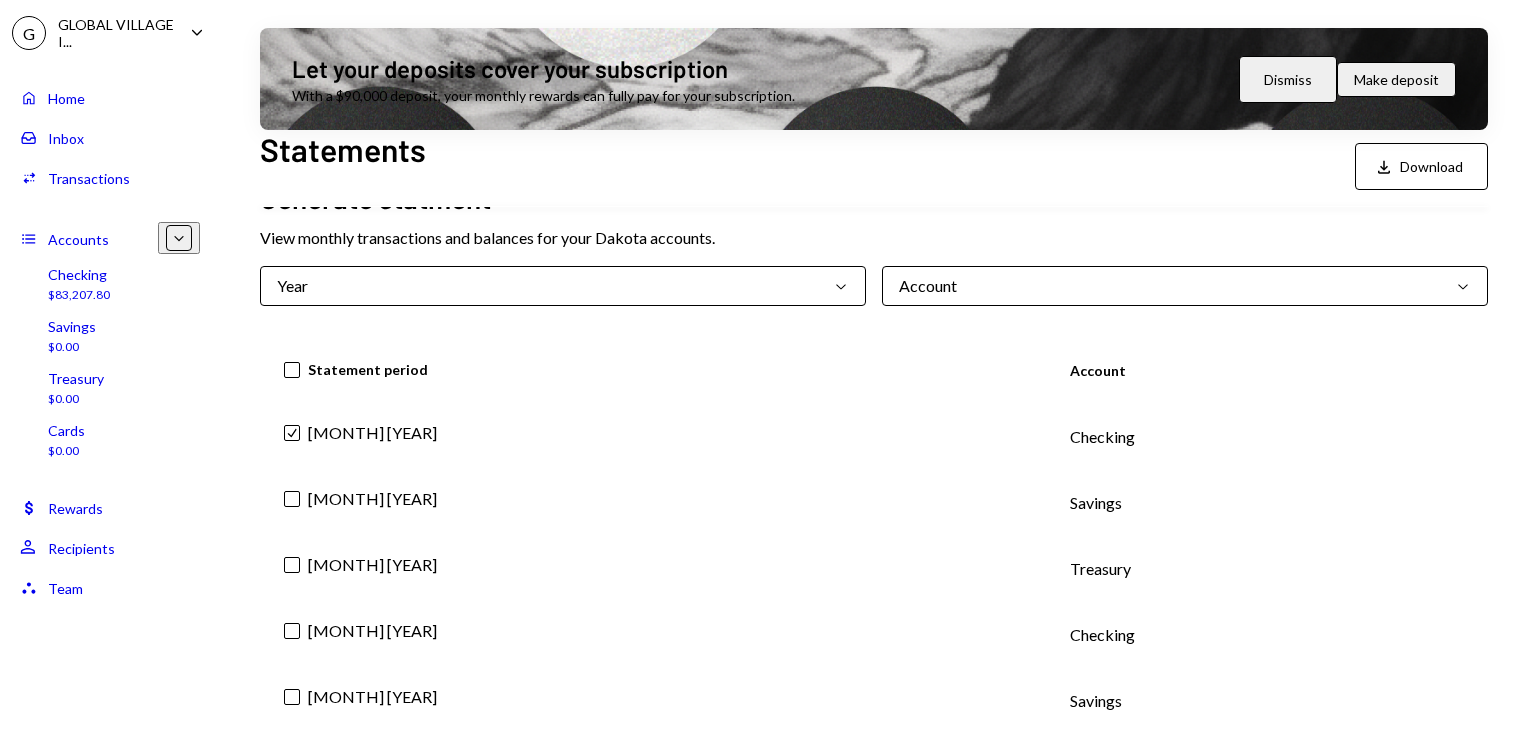 click on "Check Jul 2025" at bounding box center [653, 437] 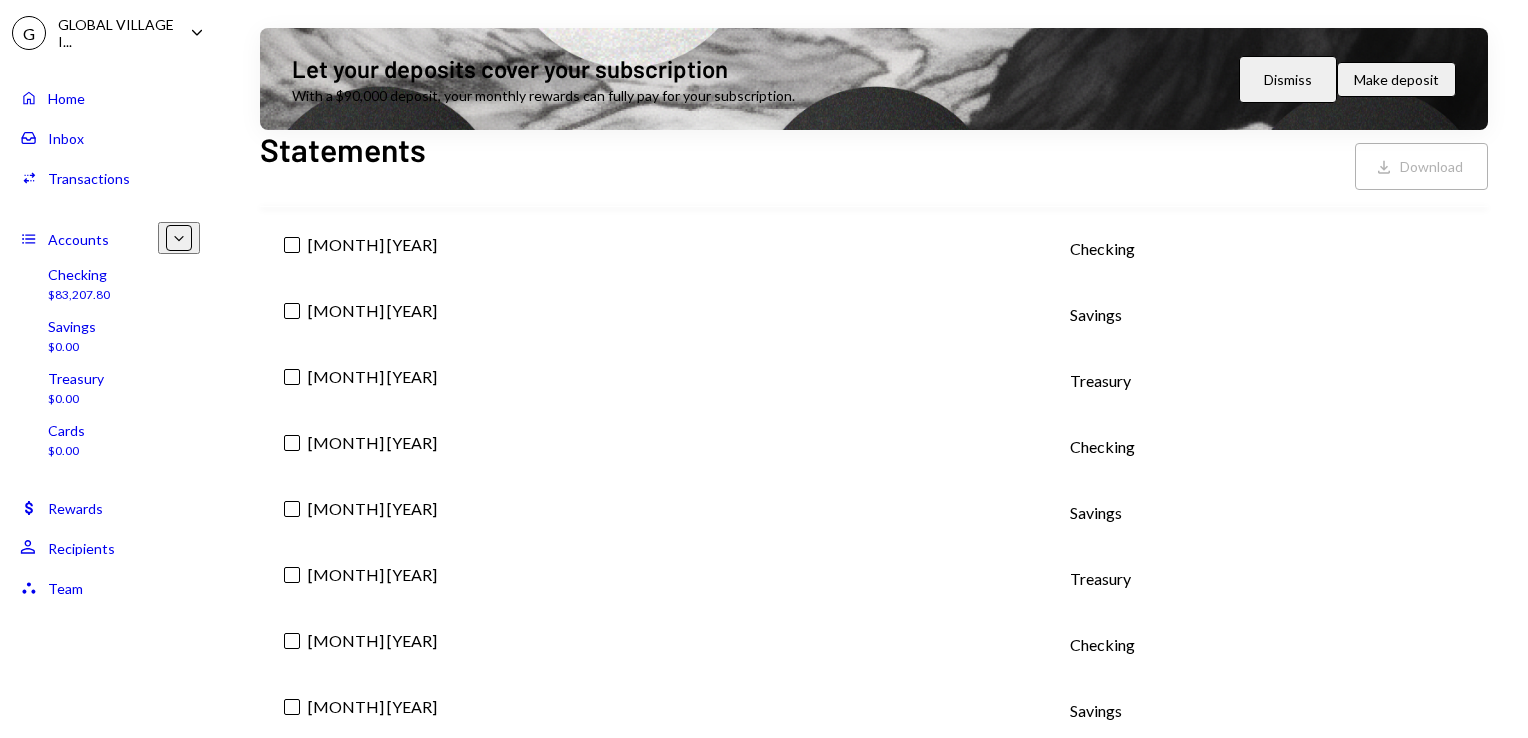 scroll, scrollTop: 332, scrollLeft: 0, axis: vertical 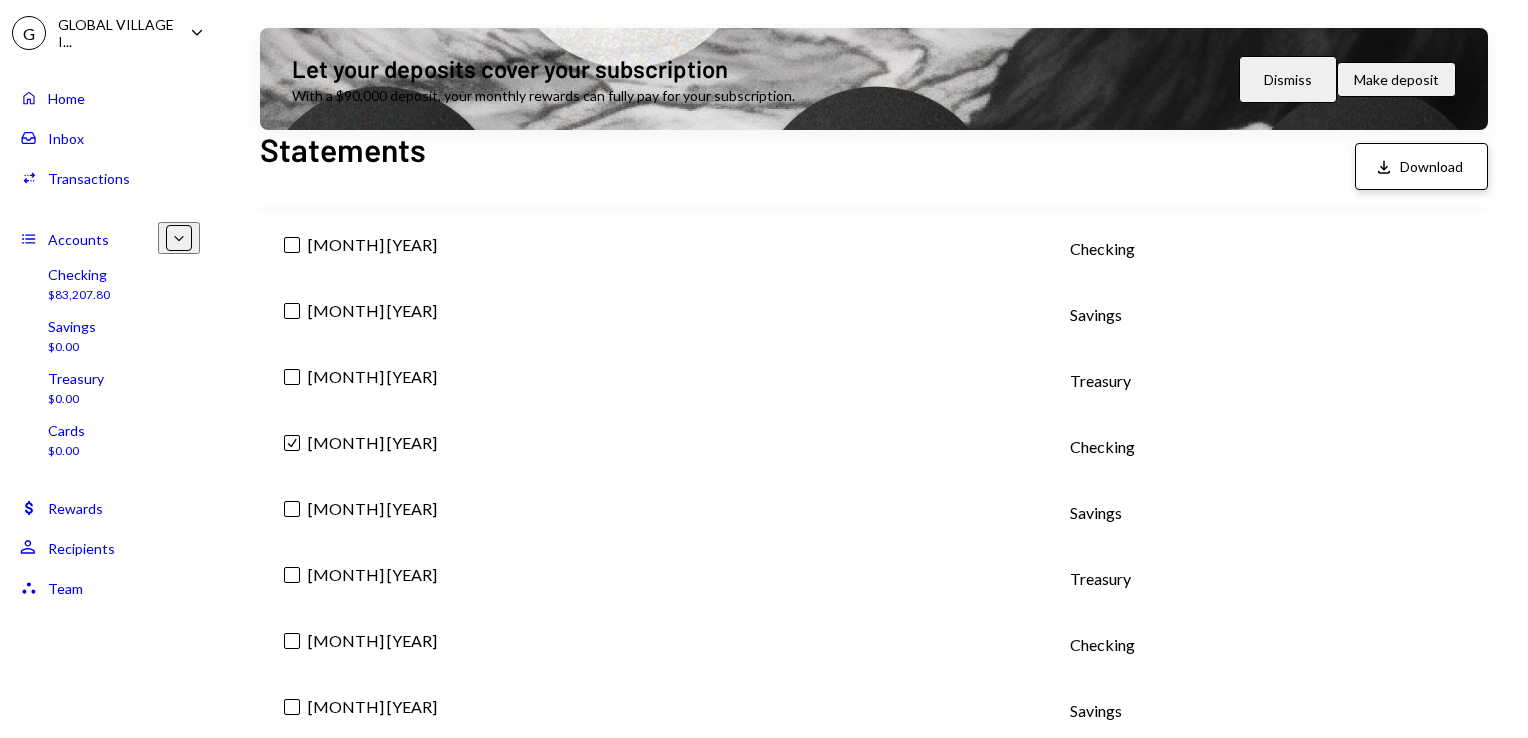 click on "Download Download" at bounding box center (1421, 166) 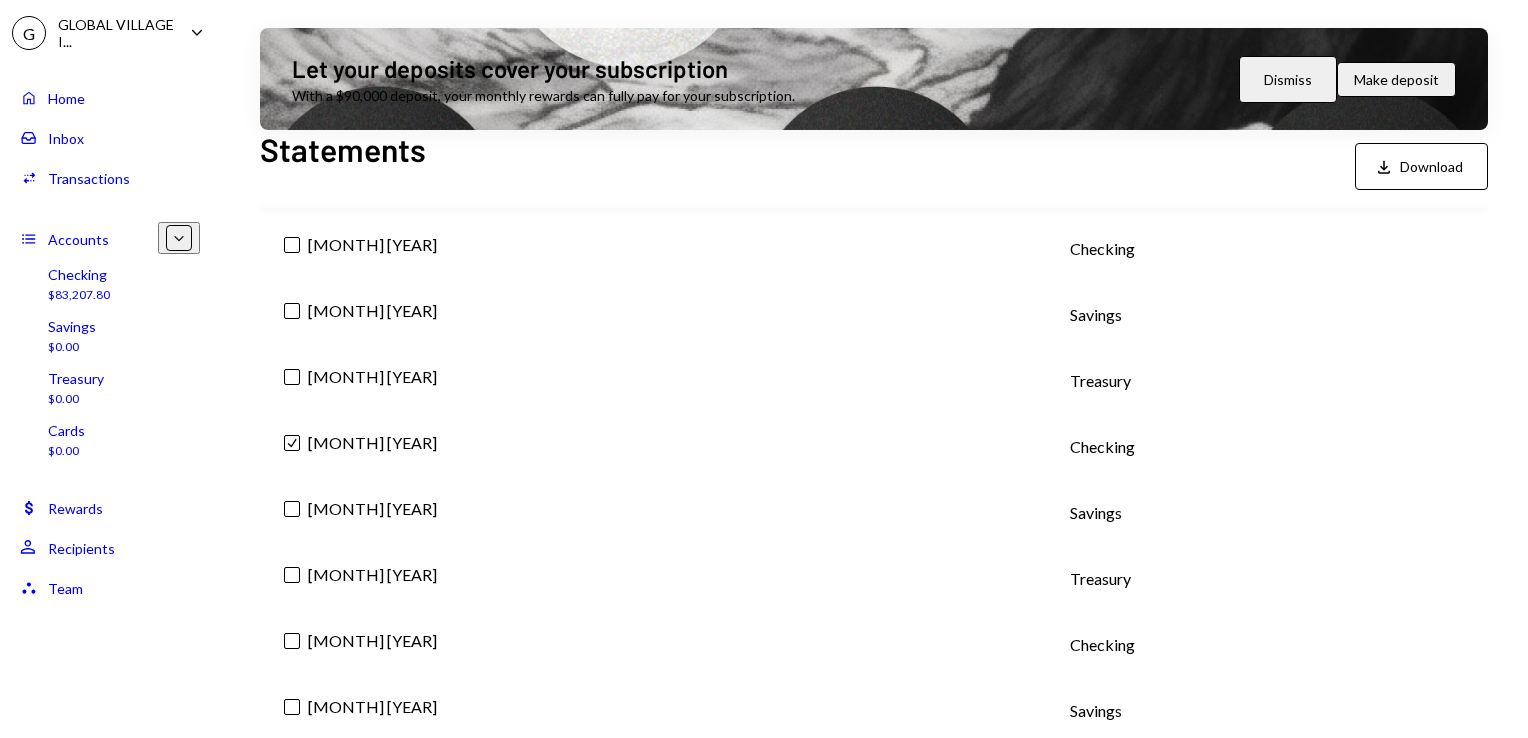 click on "Check Jun 2025" at bounding box center (653, 249) 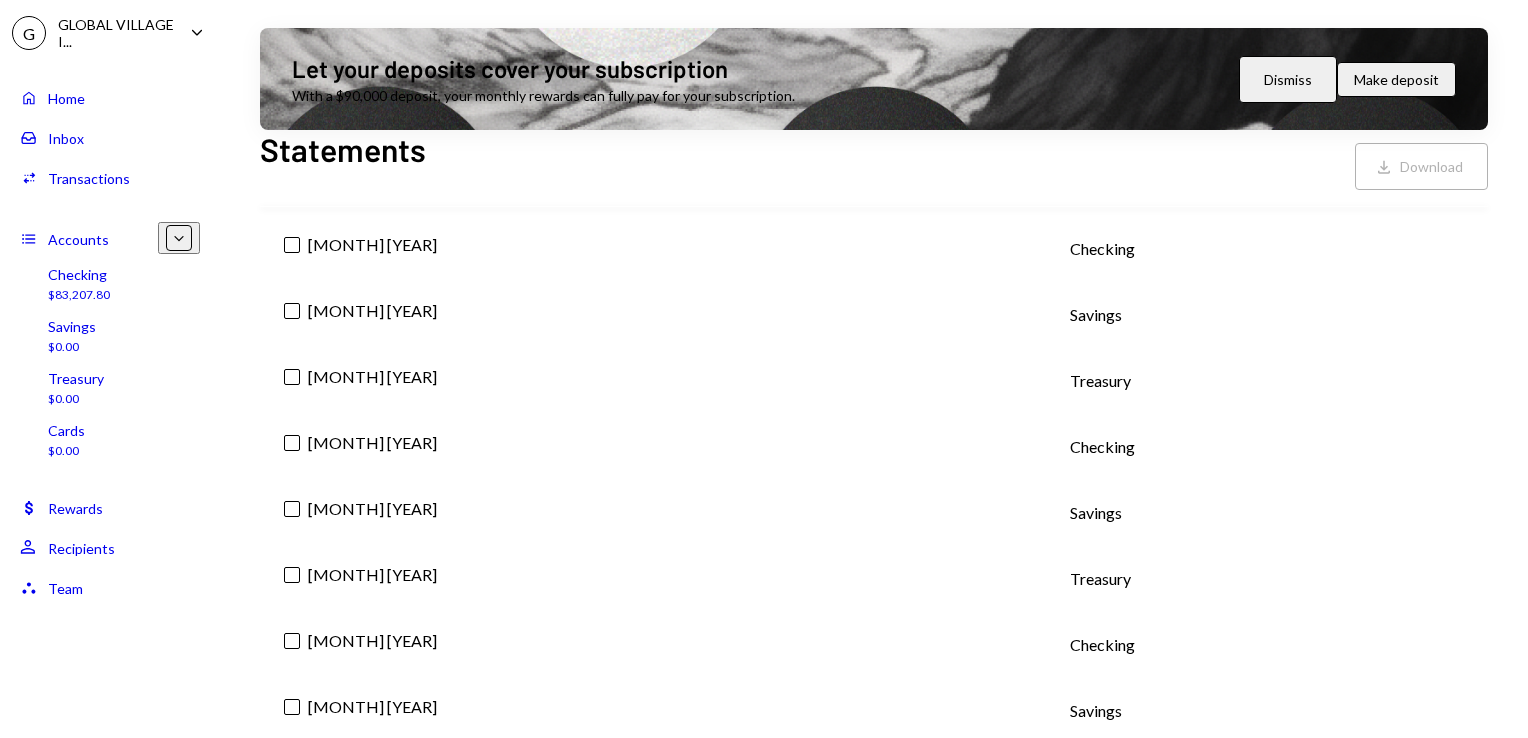 click on "[COMPANY_NAME]..." at bounding box center [116, 33] 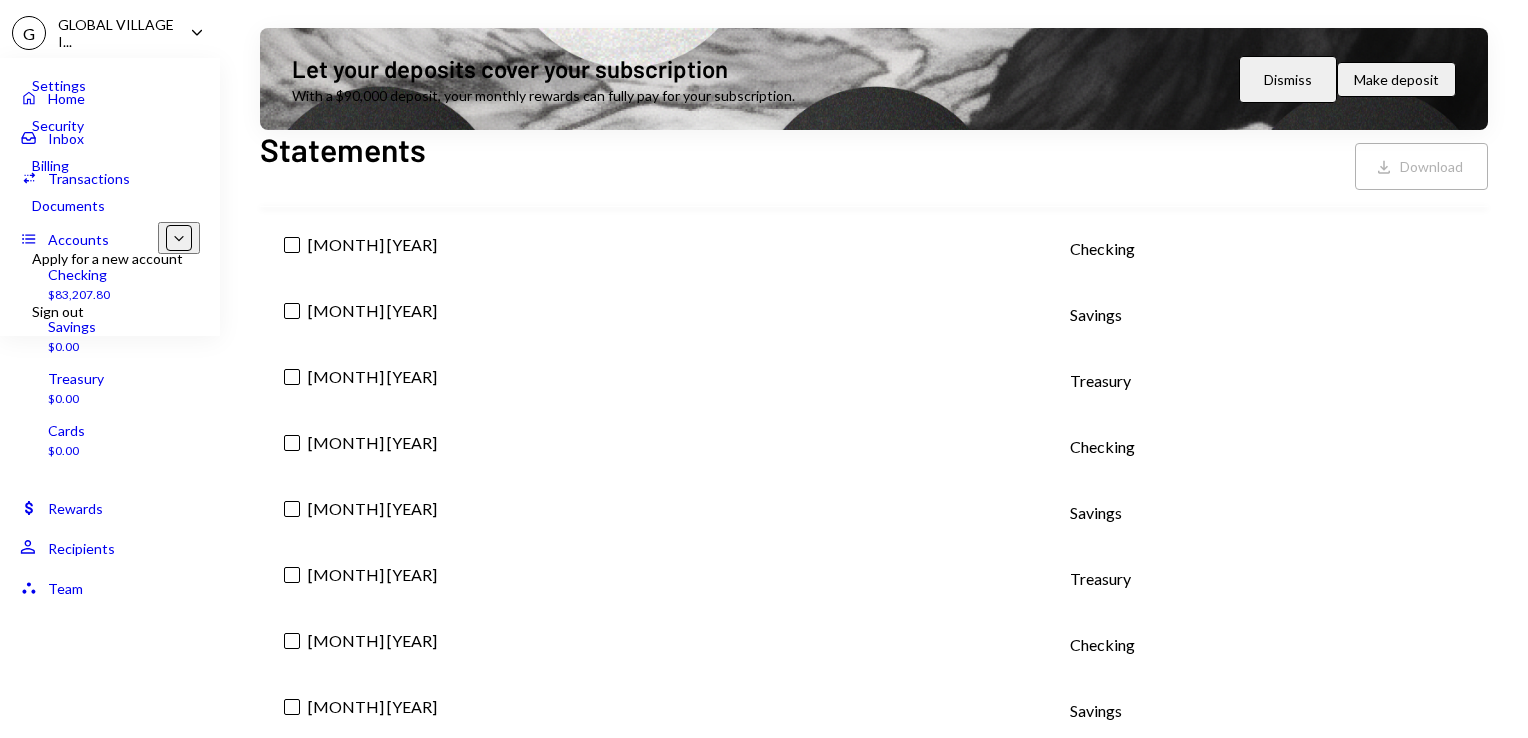 click on "Documents" at bounding box center [140, 205] 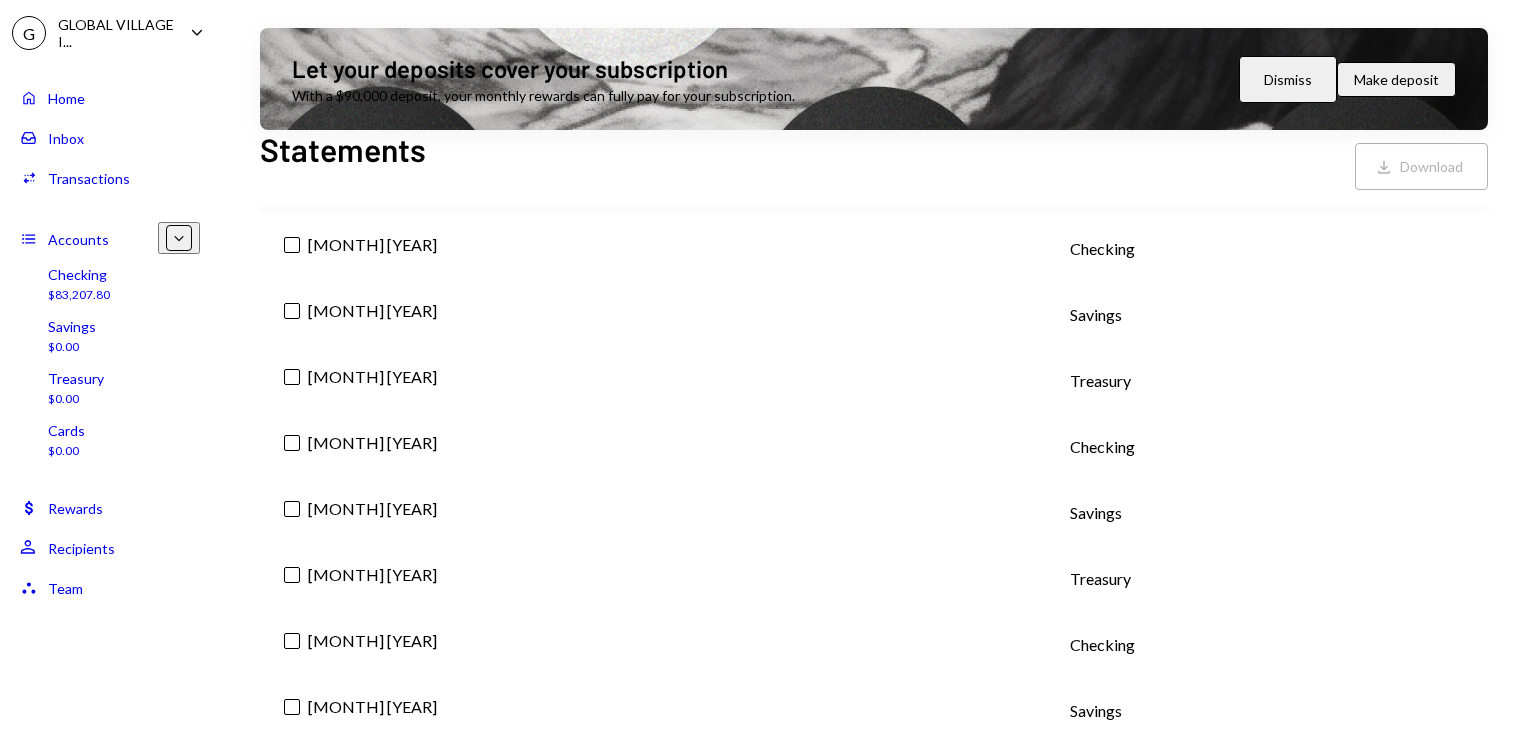 click on "Home Home" at bounding box center (110, 98) 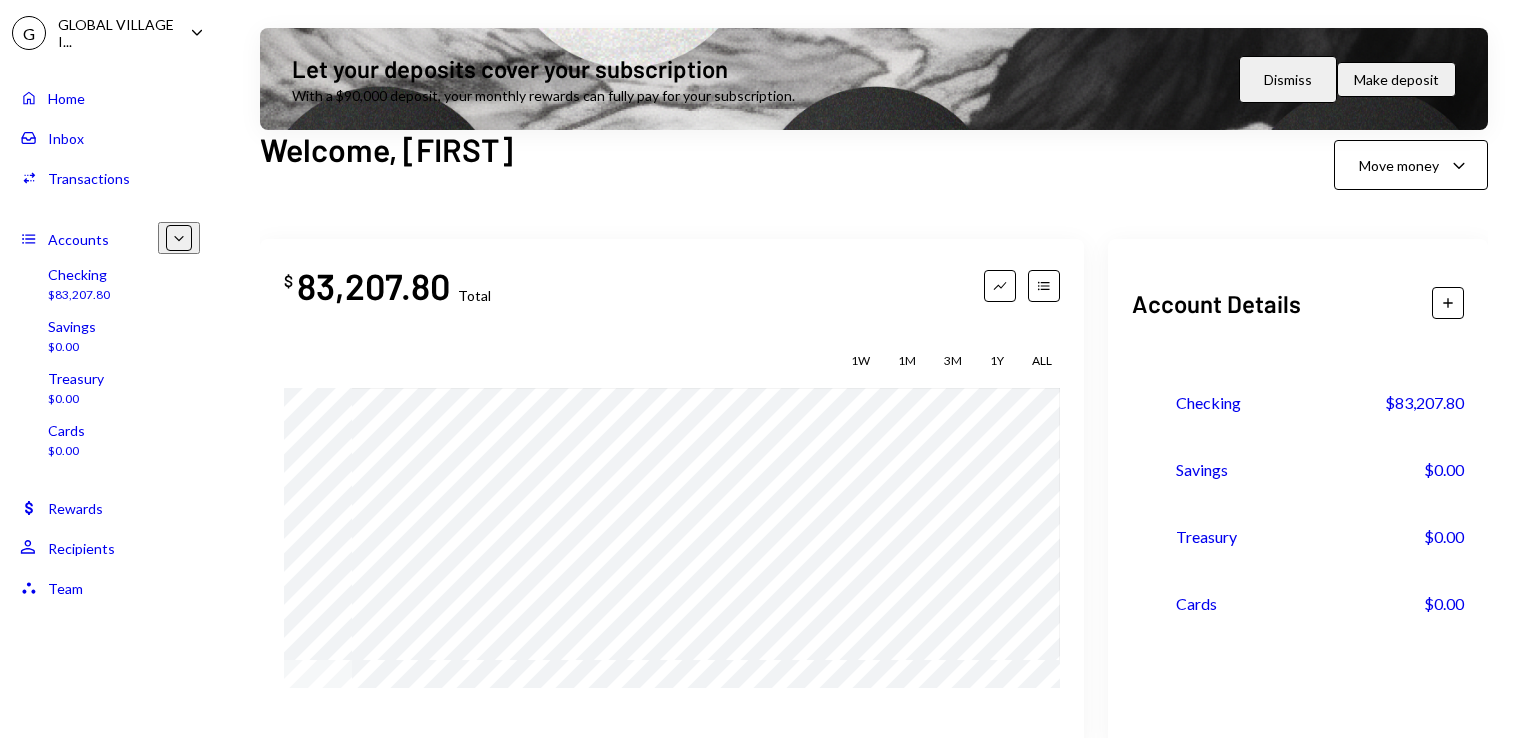 scroll, scrollTop: 0, scrollLeft: 0, axis: both 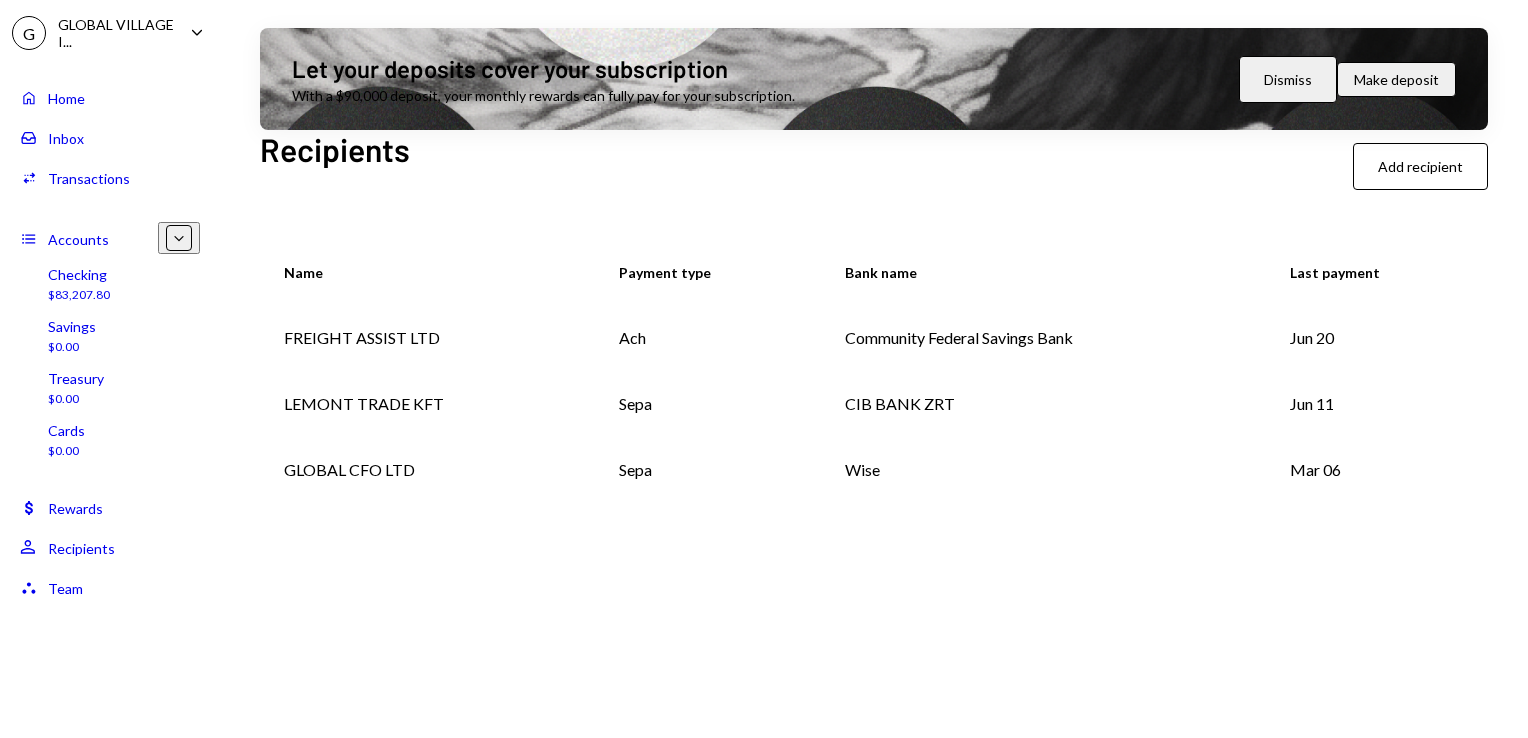 click on "Dollar Rewards" at bounding box center (110, 508) 